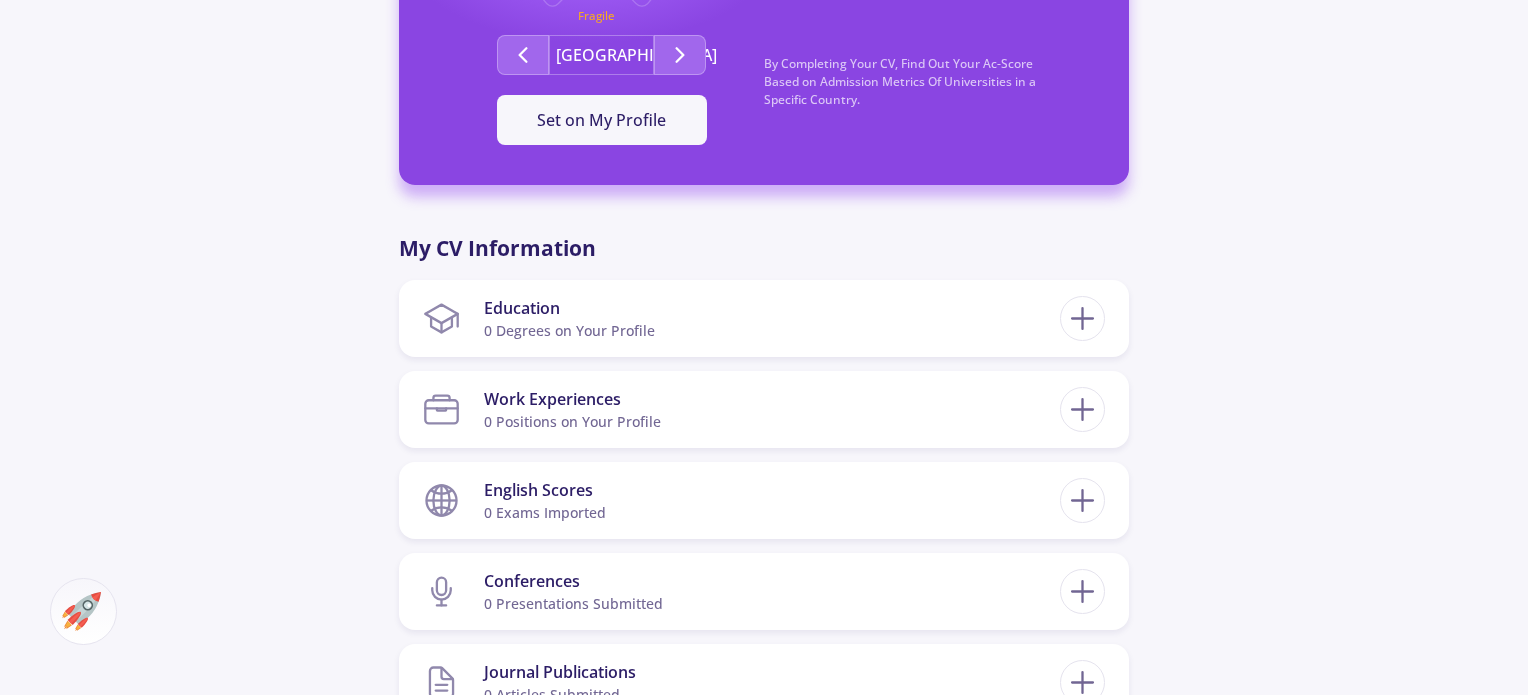 scroll, scrollTop: 700, scrollLeft: 0, axis: vertical 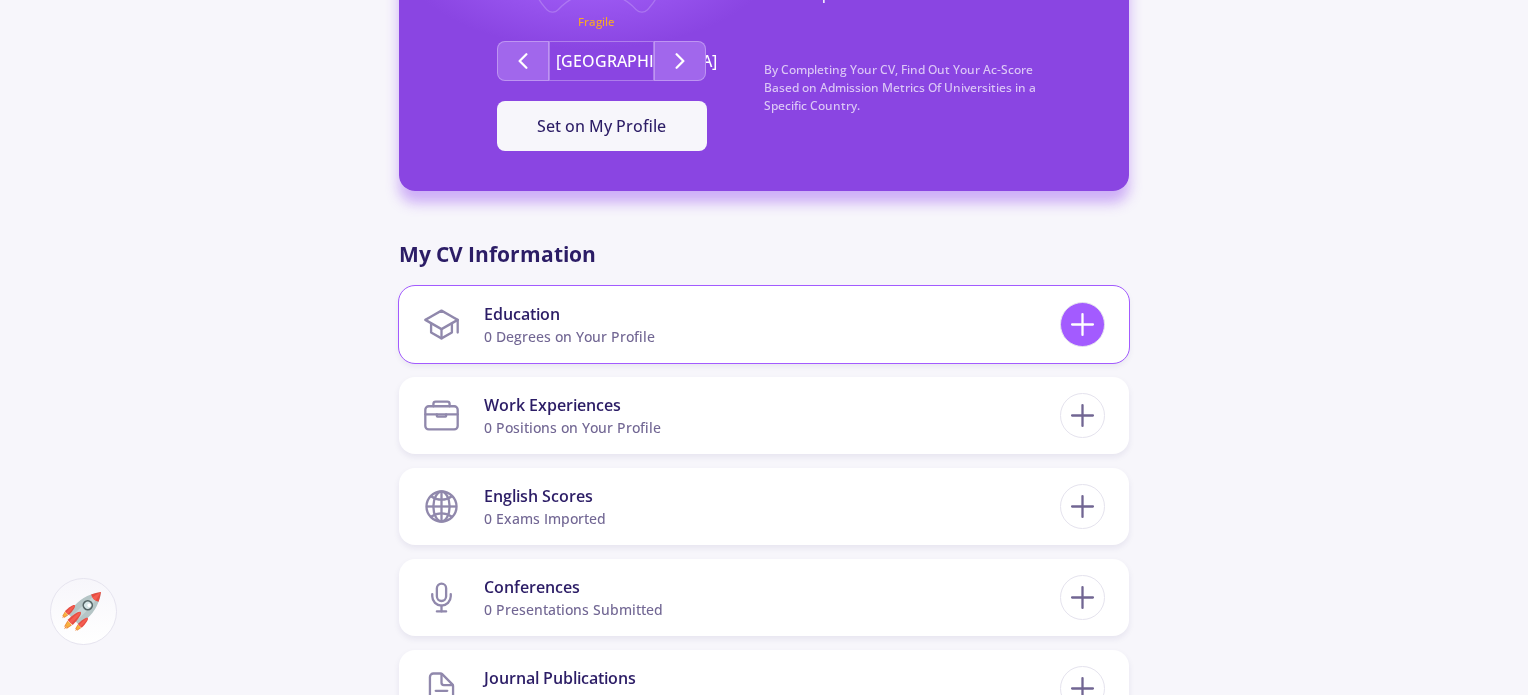 click 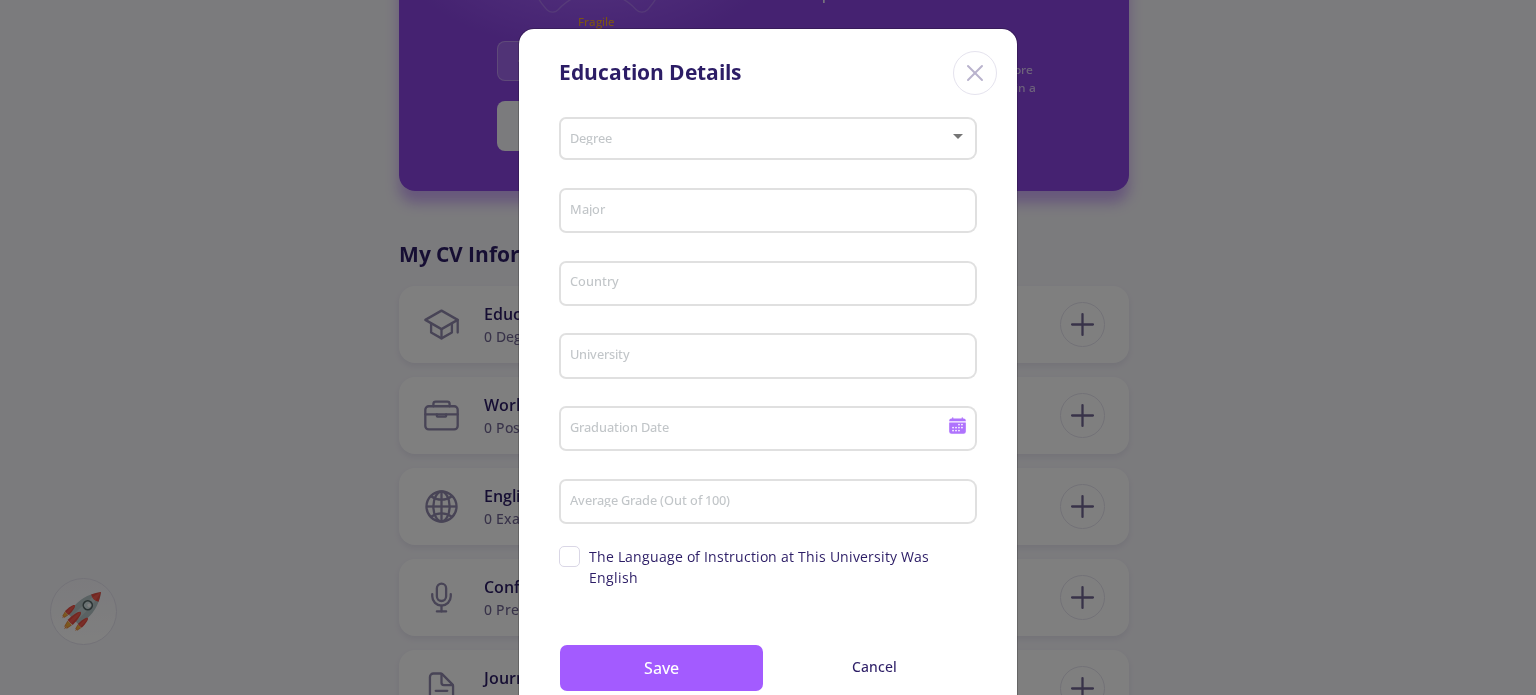 click on "Degree" at bounding box center [768, 135] 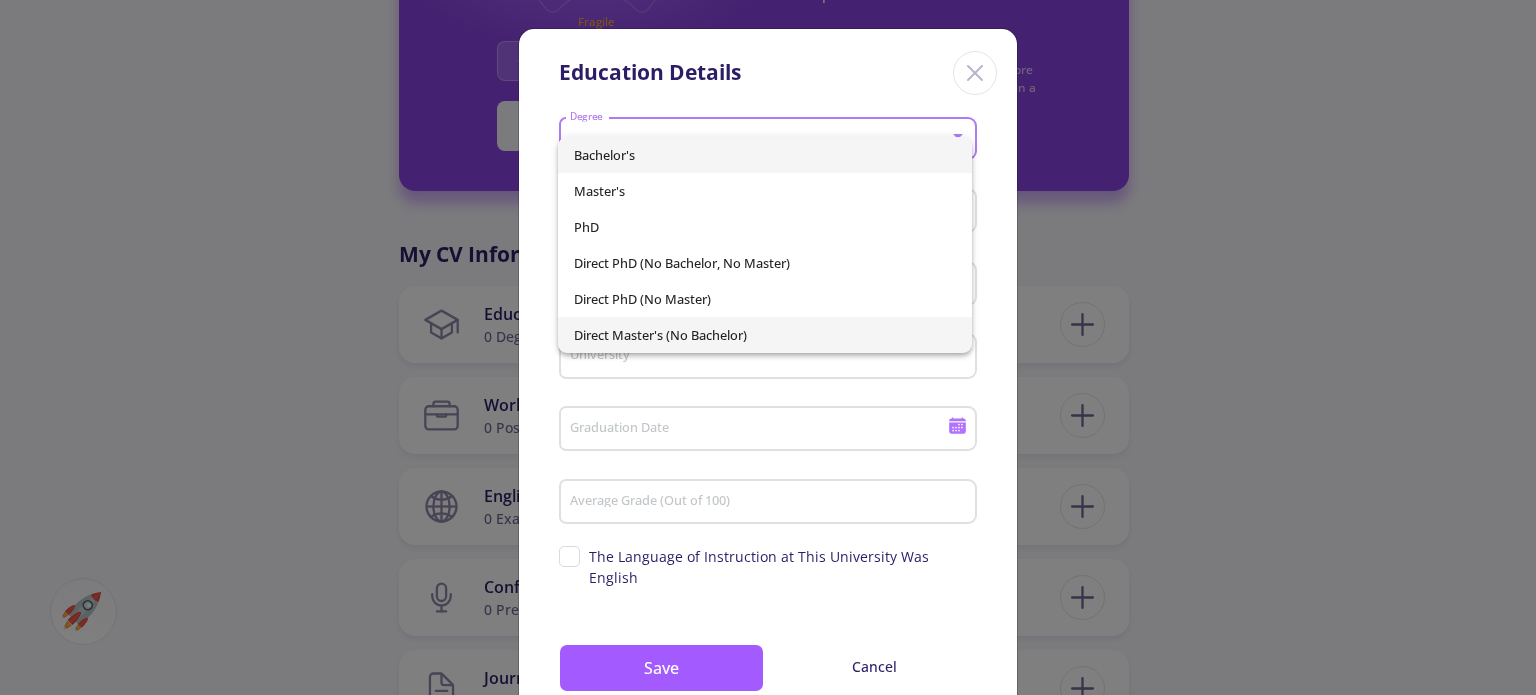 click on "Direct Master's (No Bachelor)" at bounding box center [764, 335] 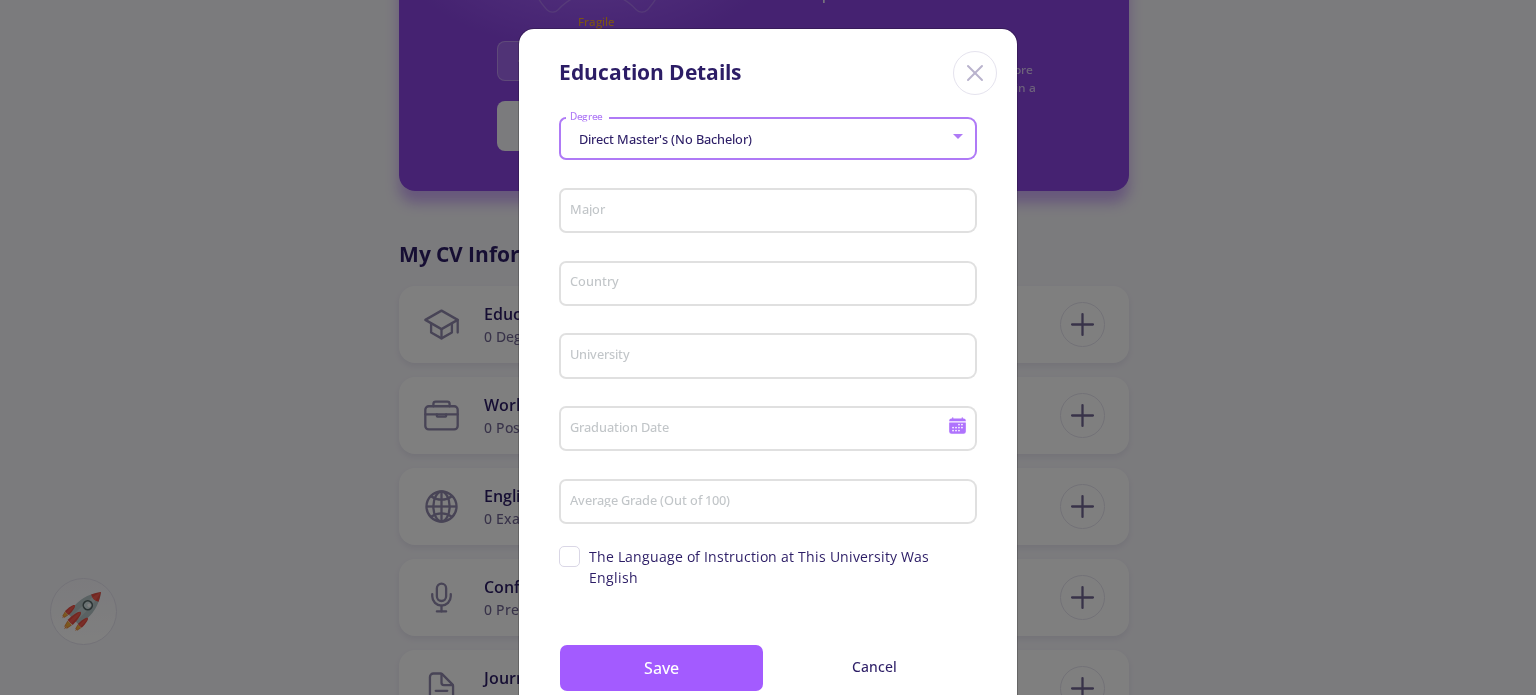 click on "Major" at bounding box center [771, 212] 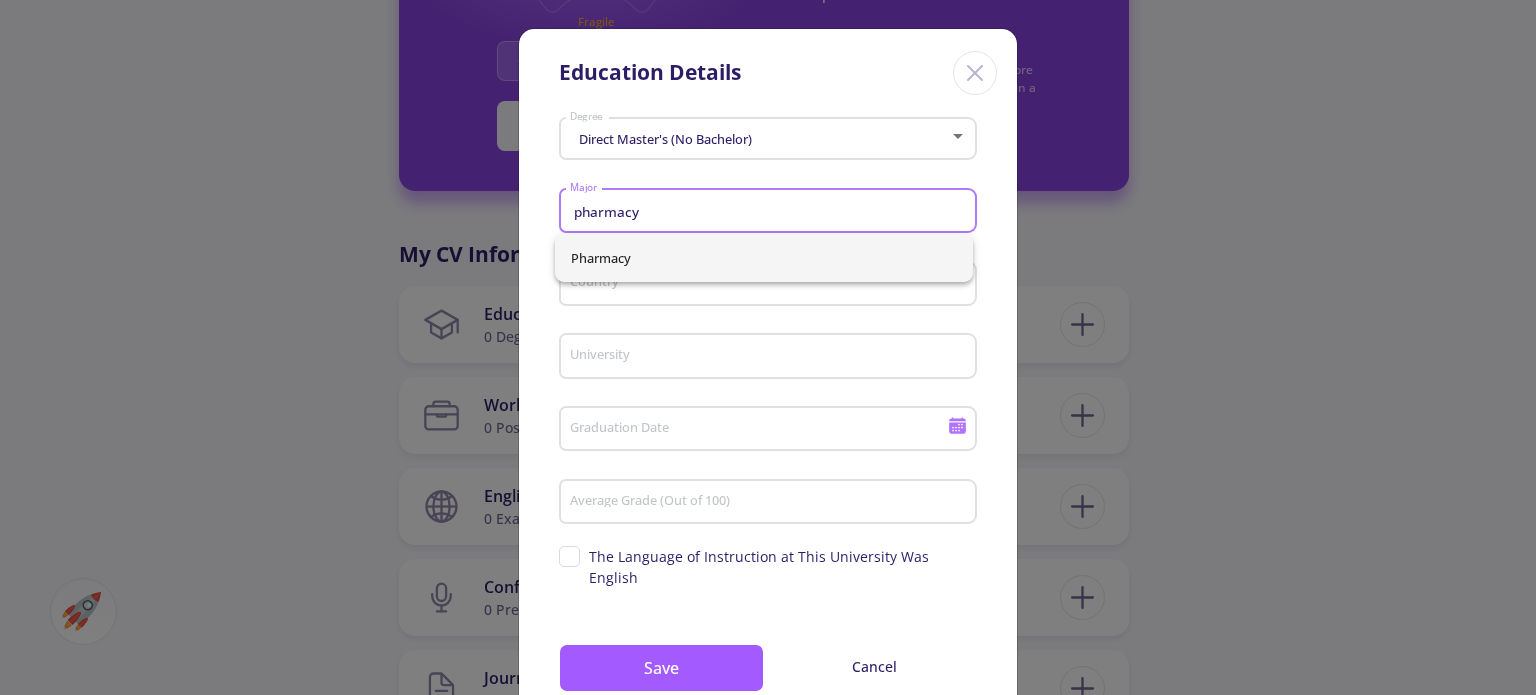 click on "Pharmacy" at bounding box center (764, 258) 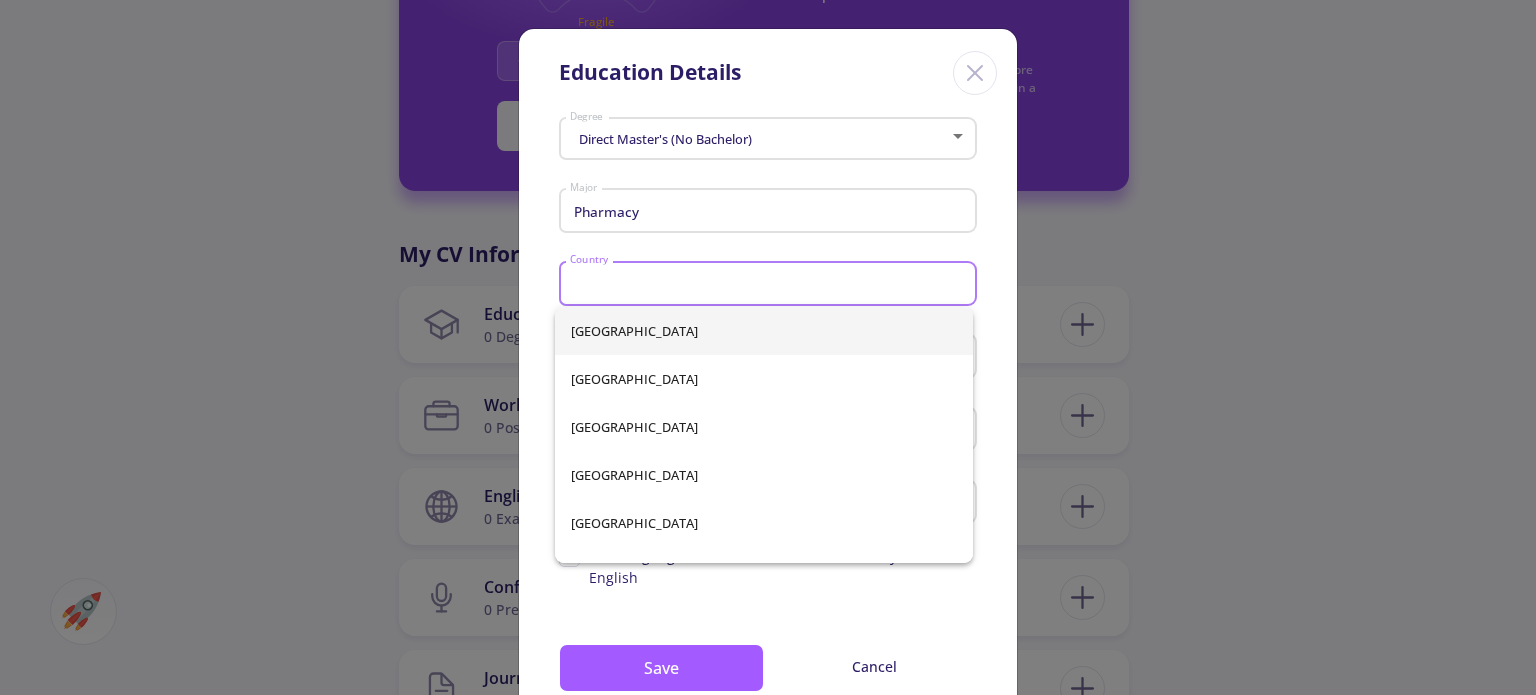 click on "Country" at bounding box center (771, 285) 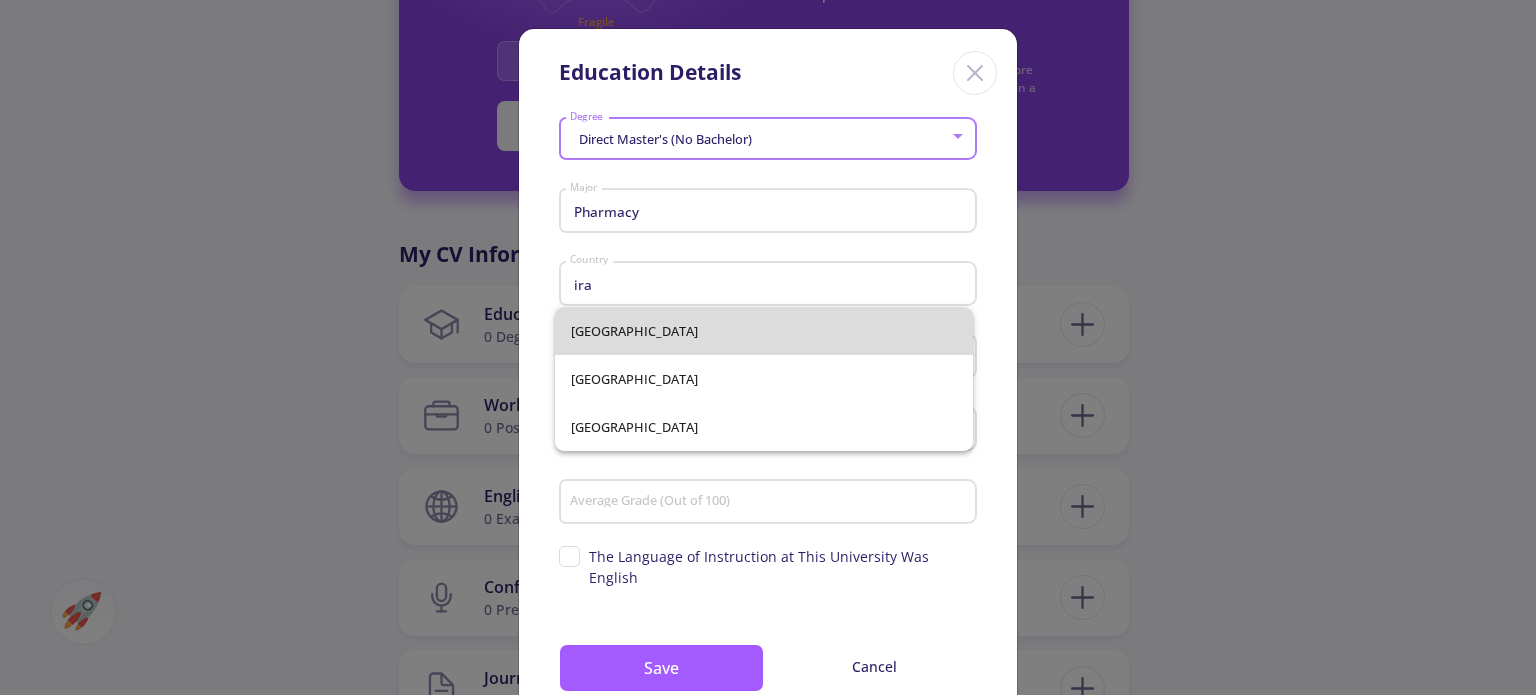 click on "[GEOGRAPHIC_DATA]" at bounding box center (764, 331) 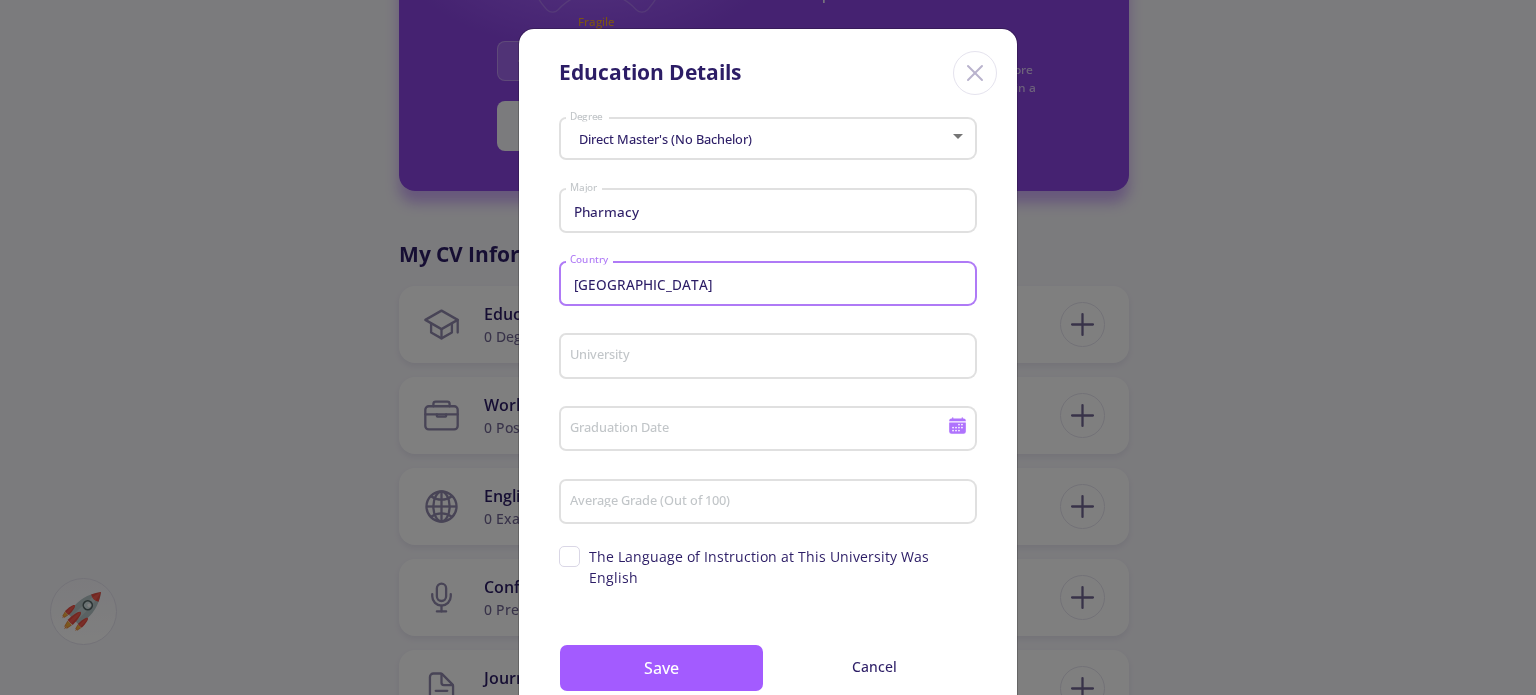 click on "University" 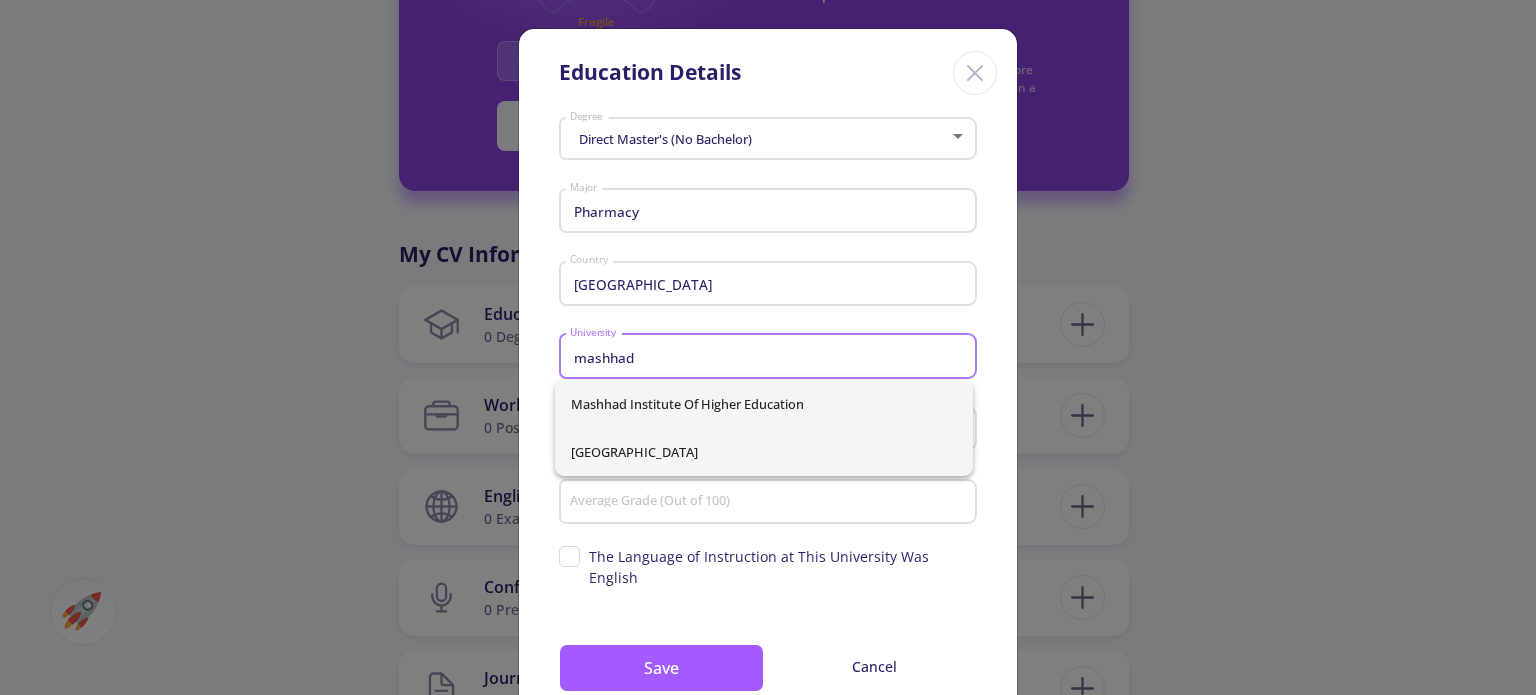 click on "[GEOGRAPHIC_DATA]" at bounding box center [764, 452] 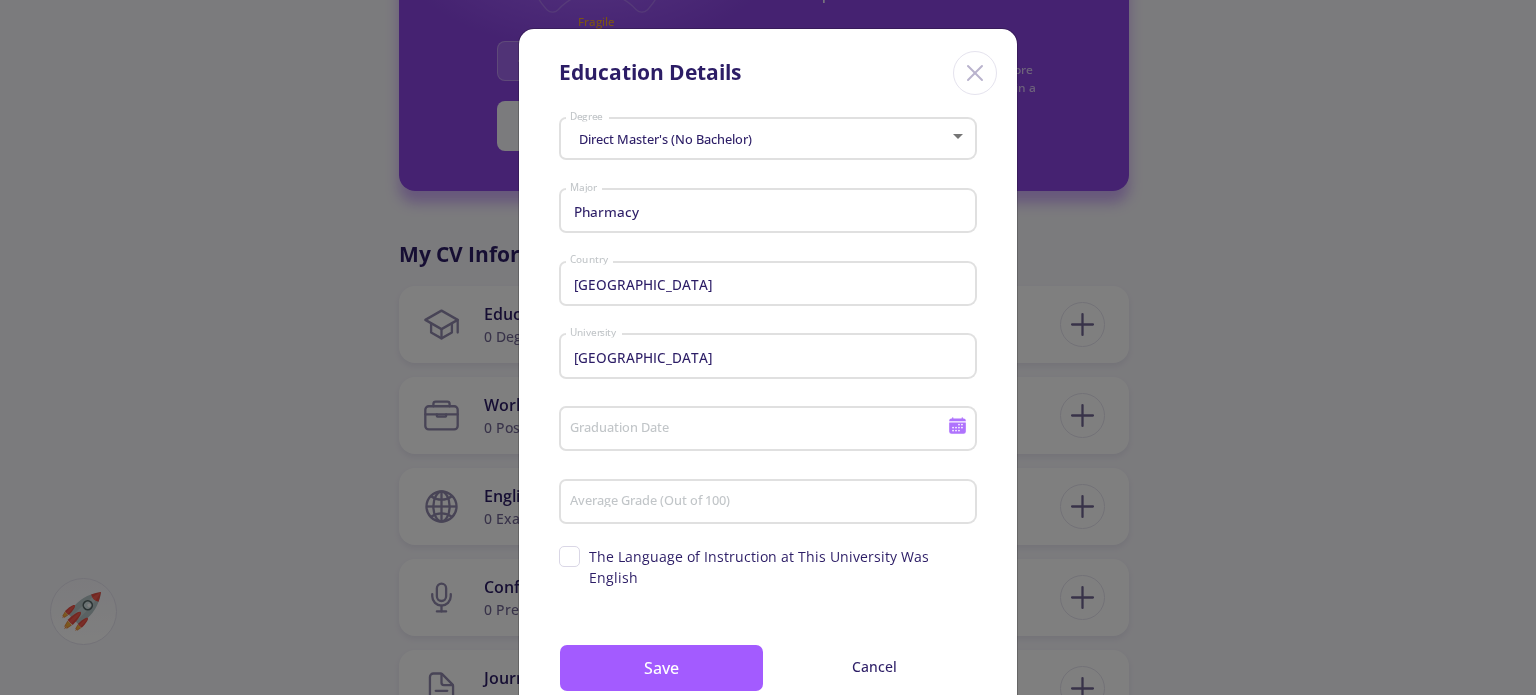 click on "Graduation Date" 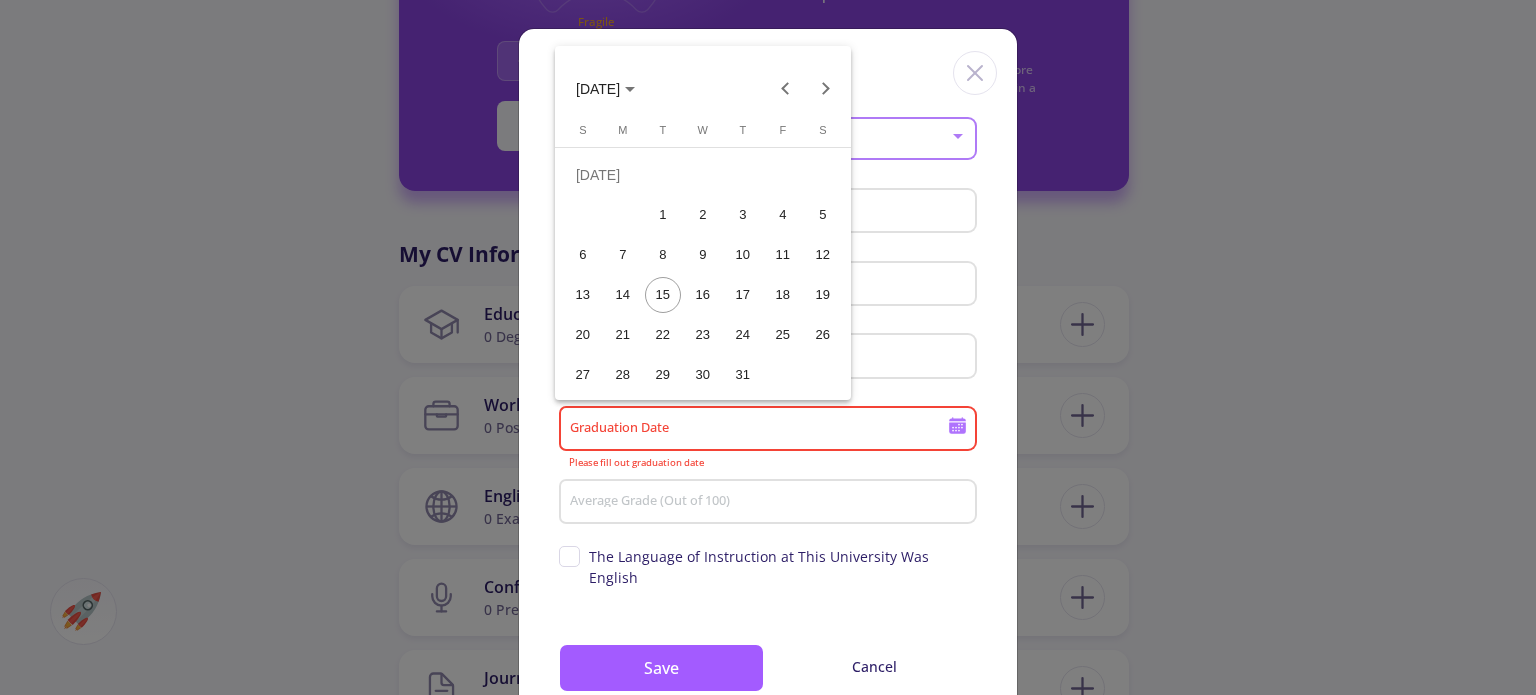 click on "[DATE]" at bounding box center (598, 89) 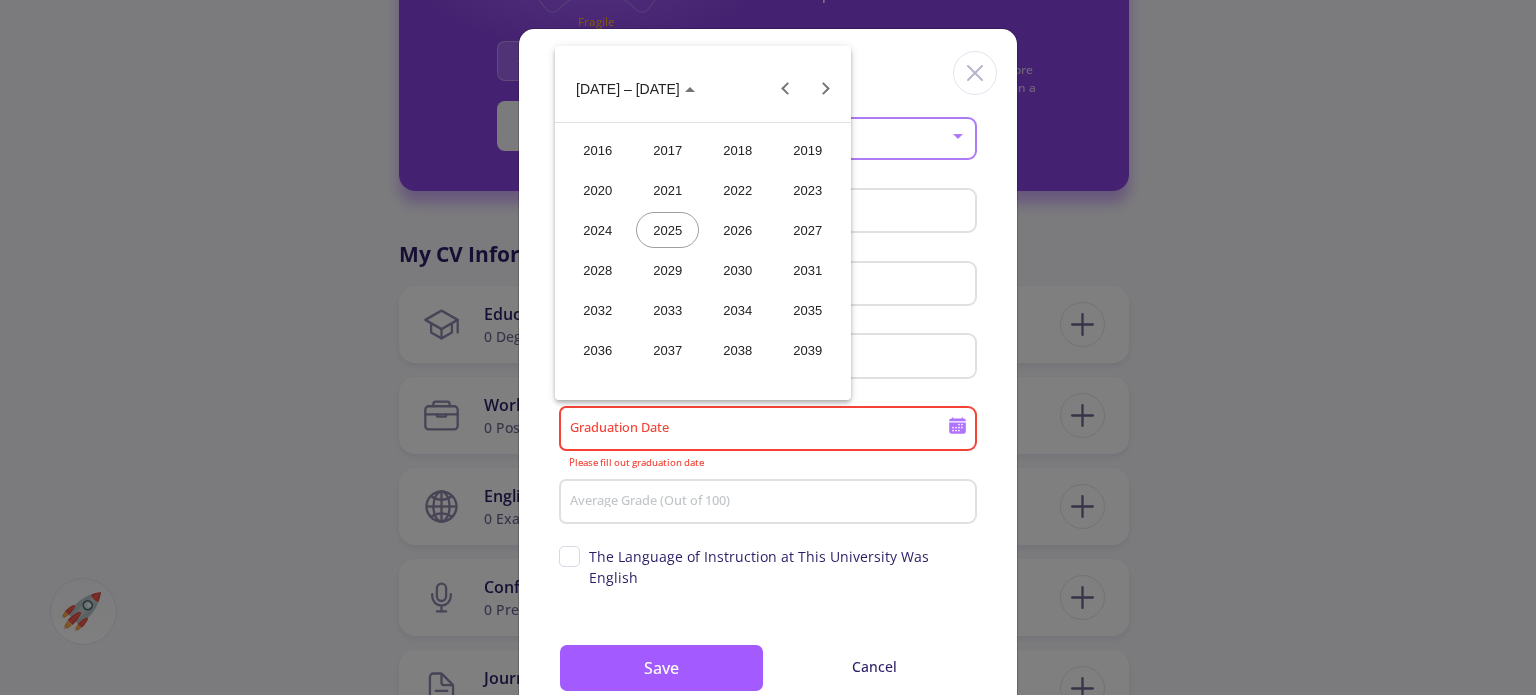 click on "2021" at bounding box center [667, 190] 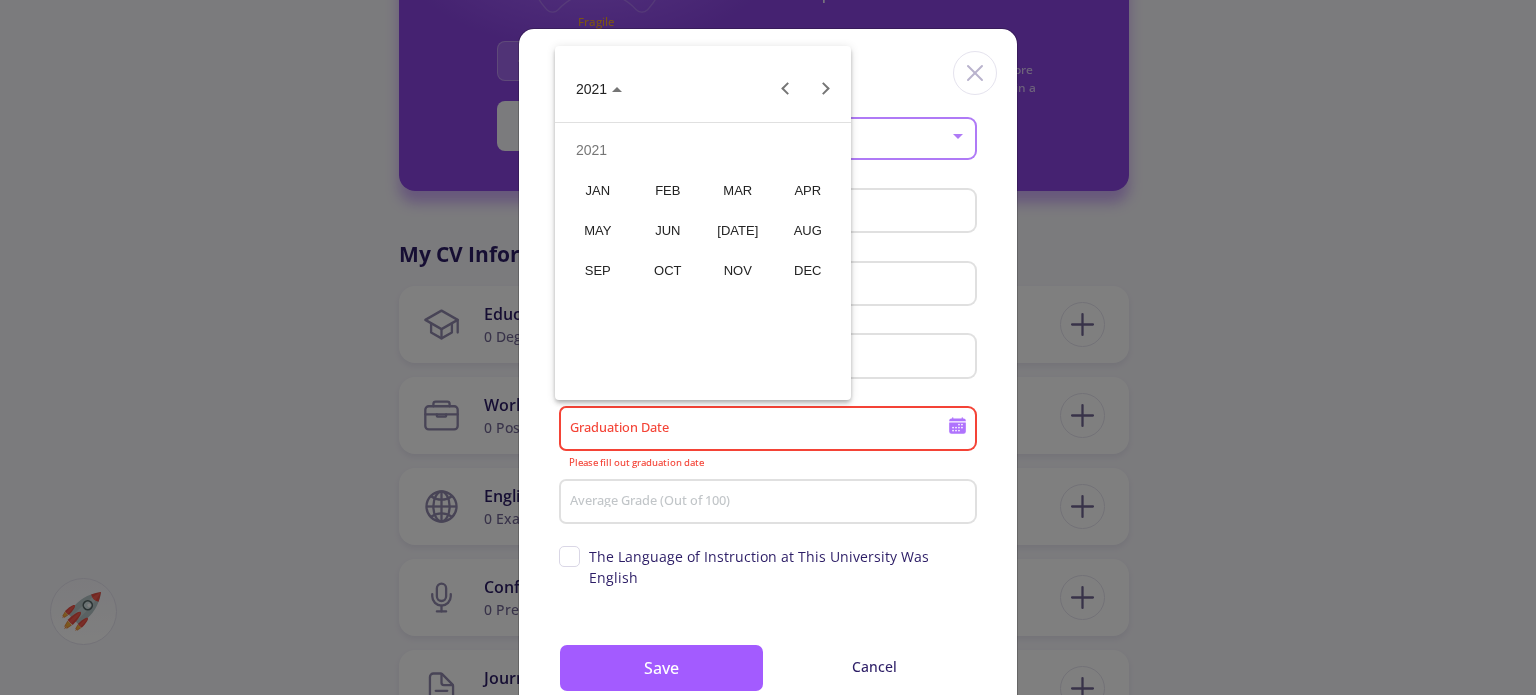 click on "NOV" at bounding box center [737, 270] 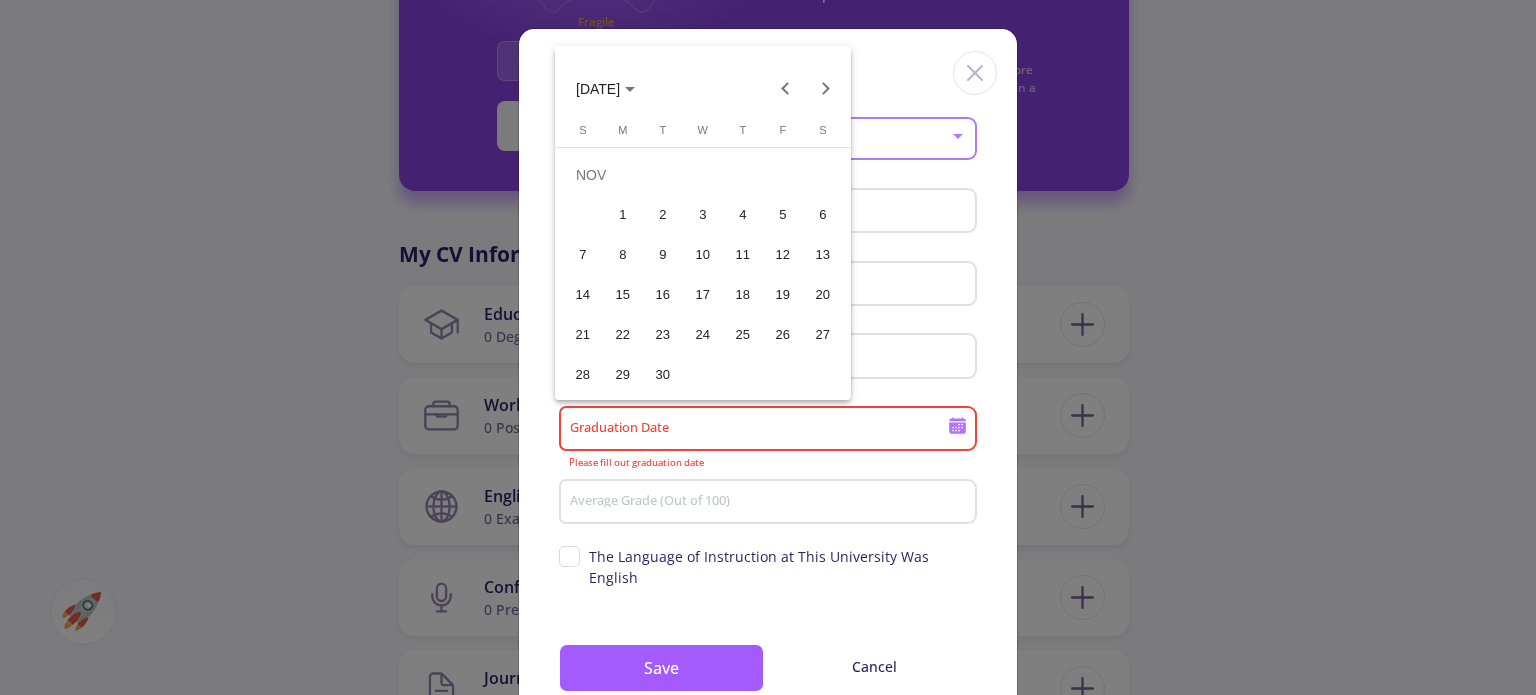 click on "23" at bounding box center [663, 335] 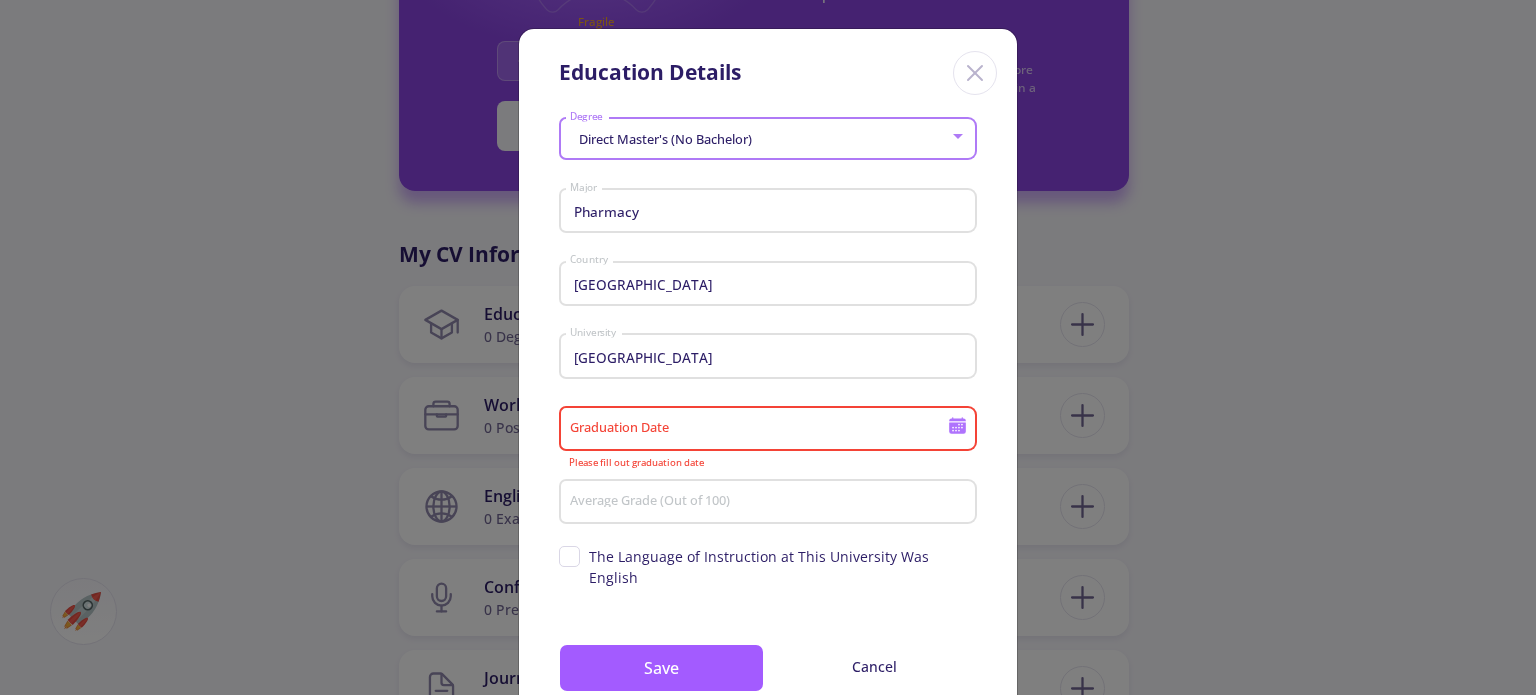 type on "[DATE]" 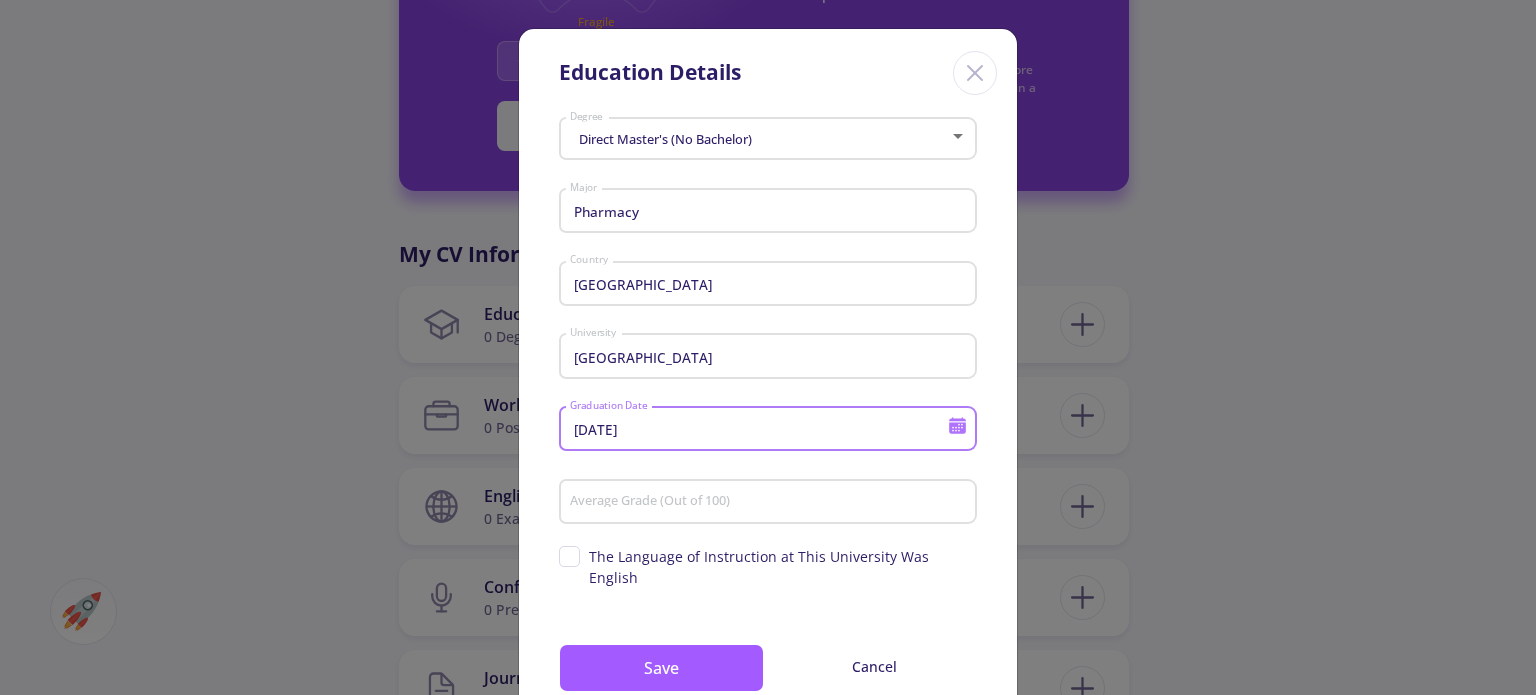 click on "Average Grade (Out of 100)" at bounding box center (771, 503) 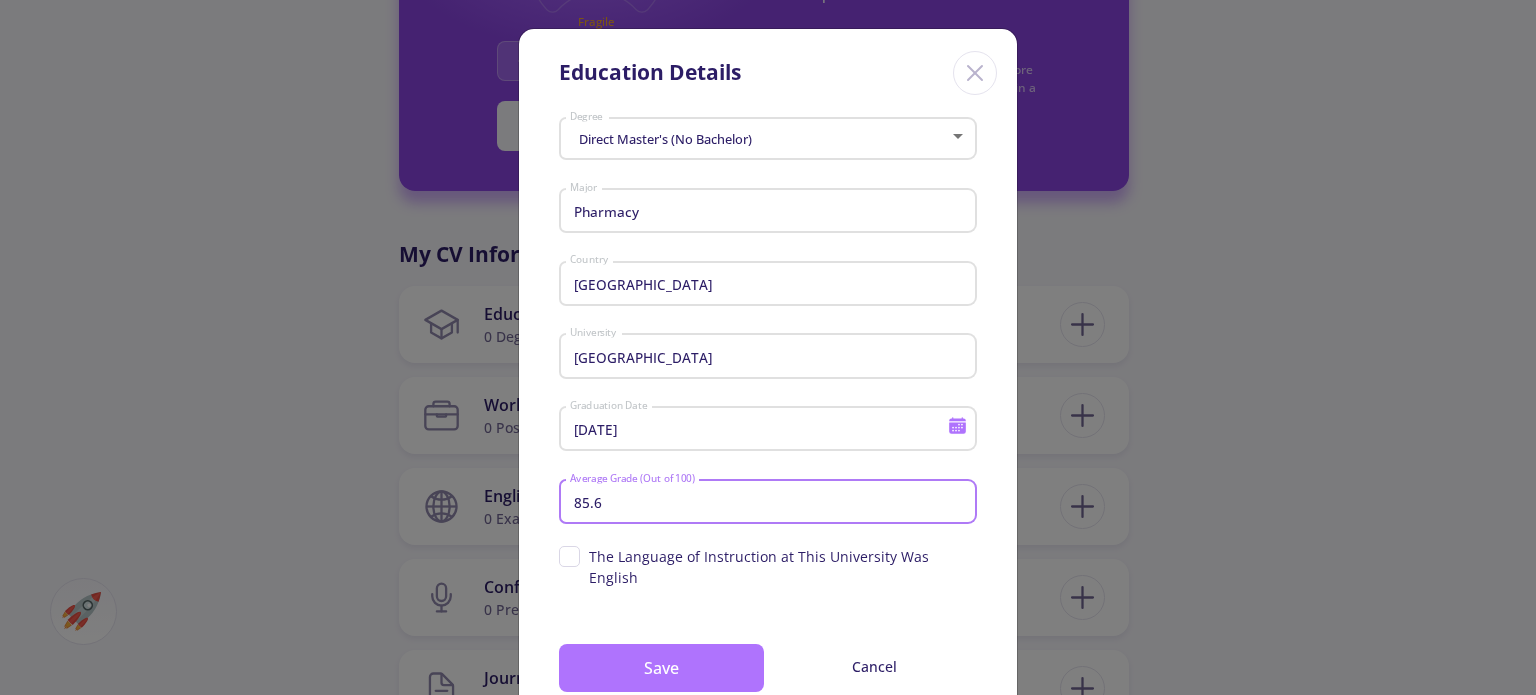 type on "85.6" 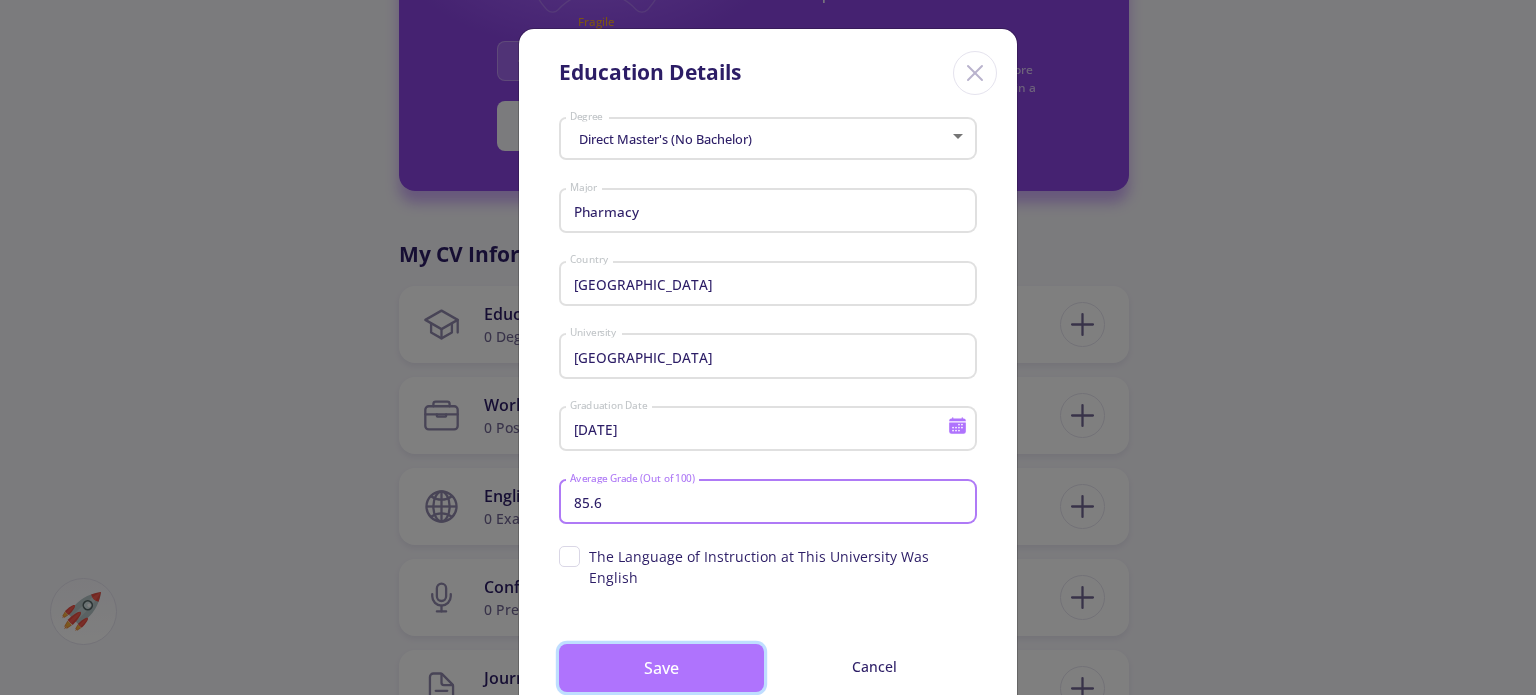 click on "Save" at bounding box center (661, 668) 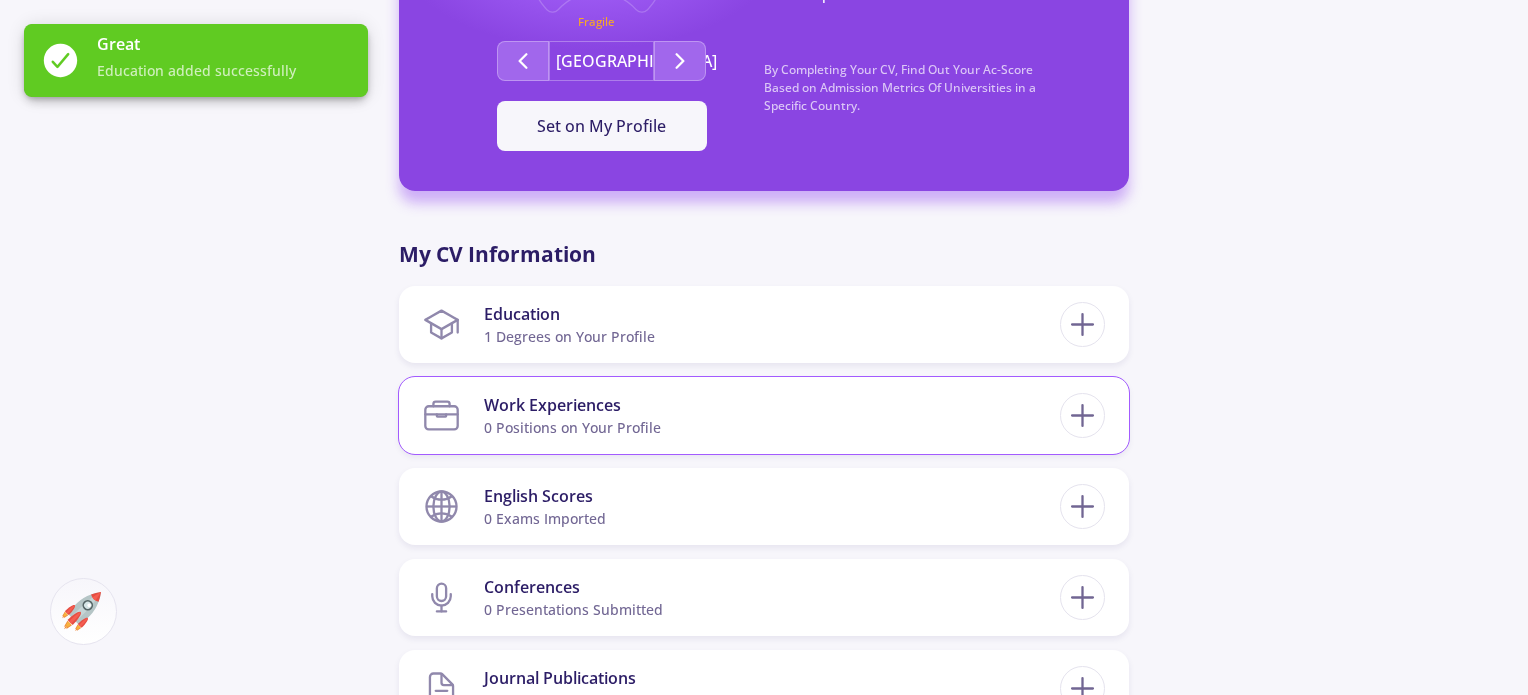 click on "Work Experiences 0 Positions on Your Profile" at bounding box center (741, 415) 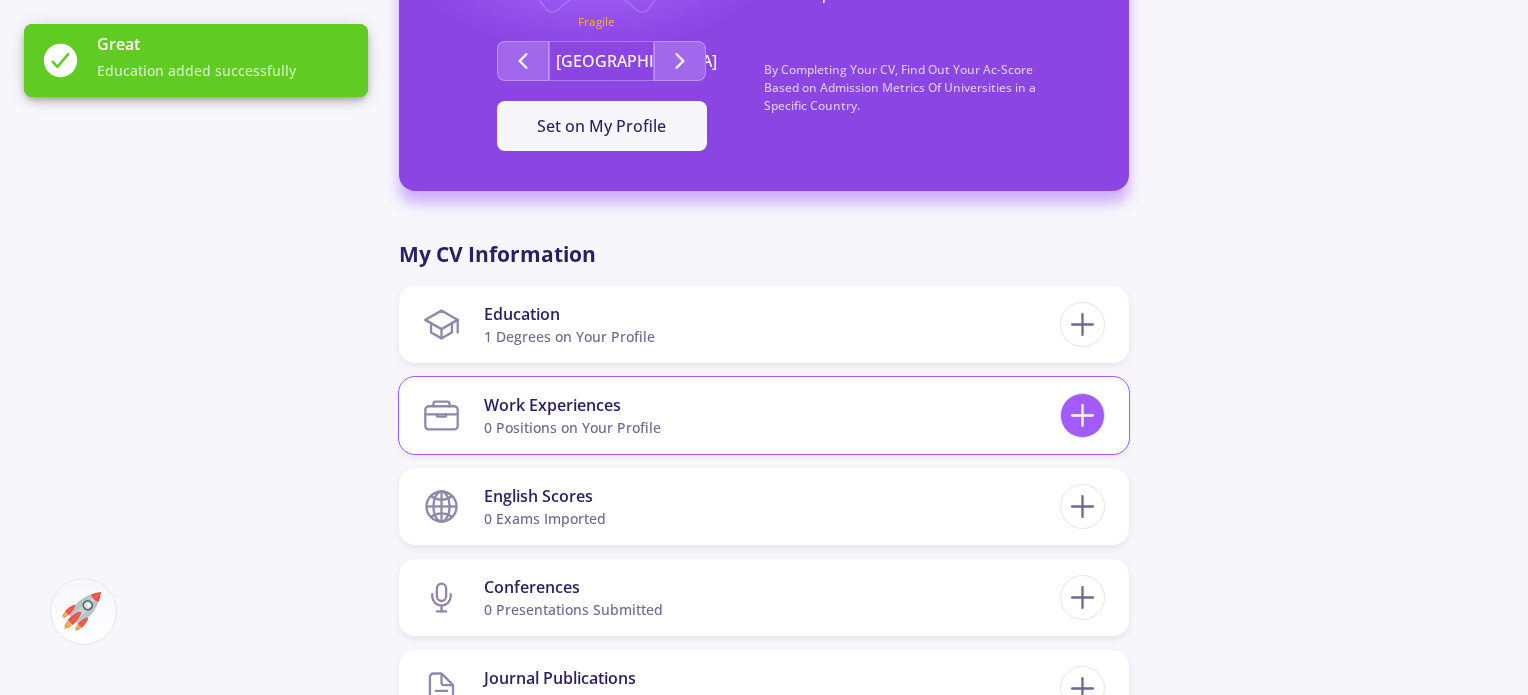 click 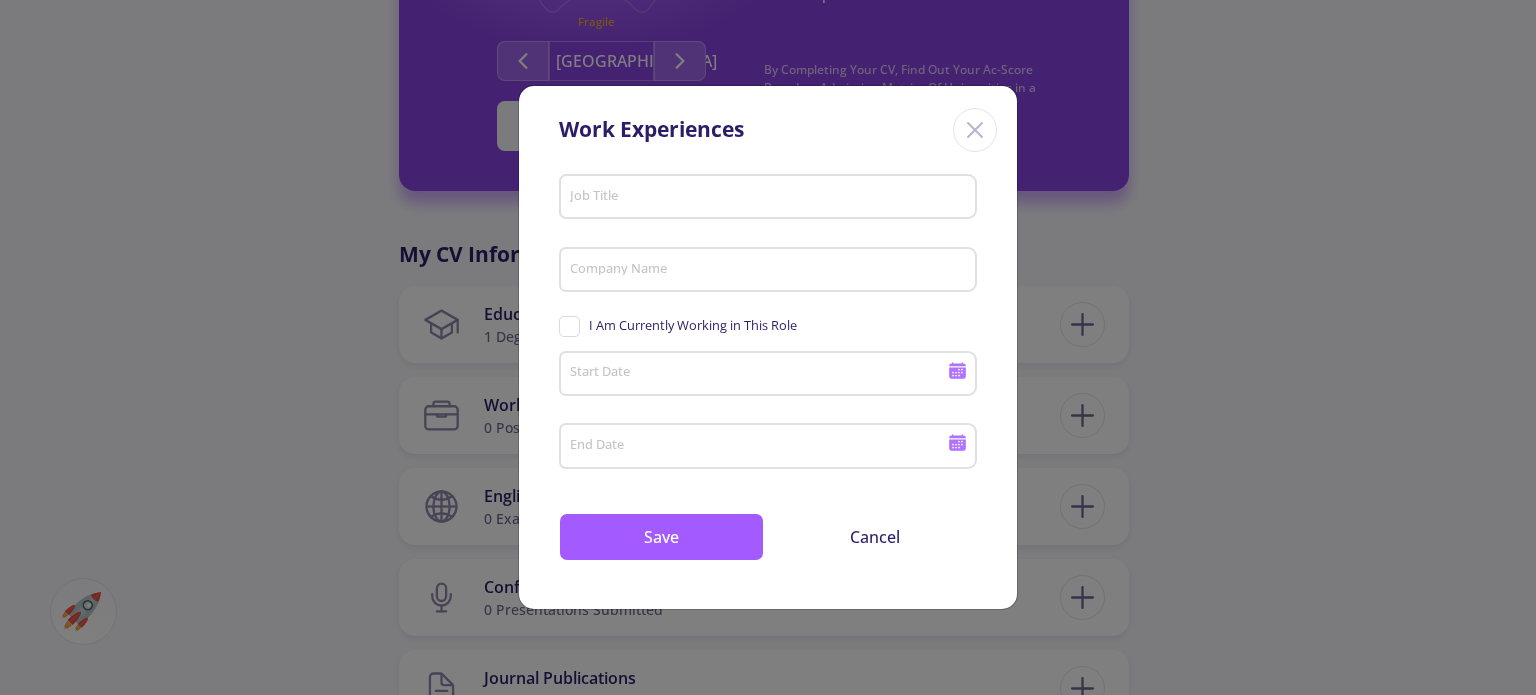 click on "Job Title" at bounding box center (771, 198) 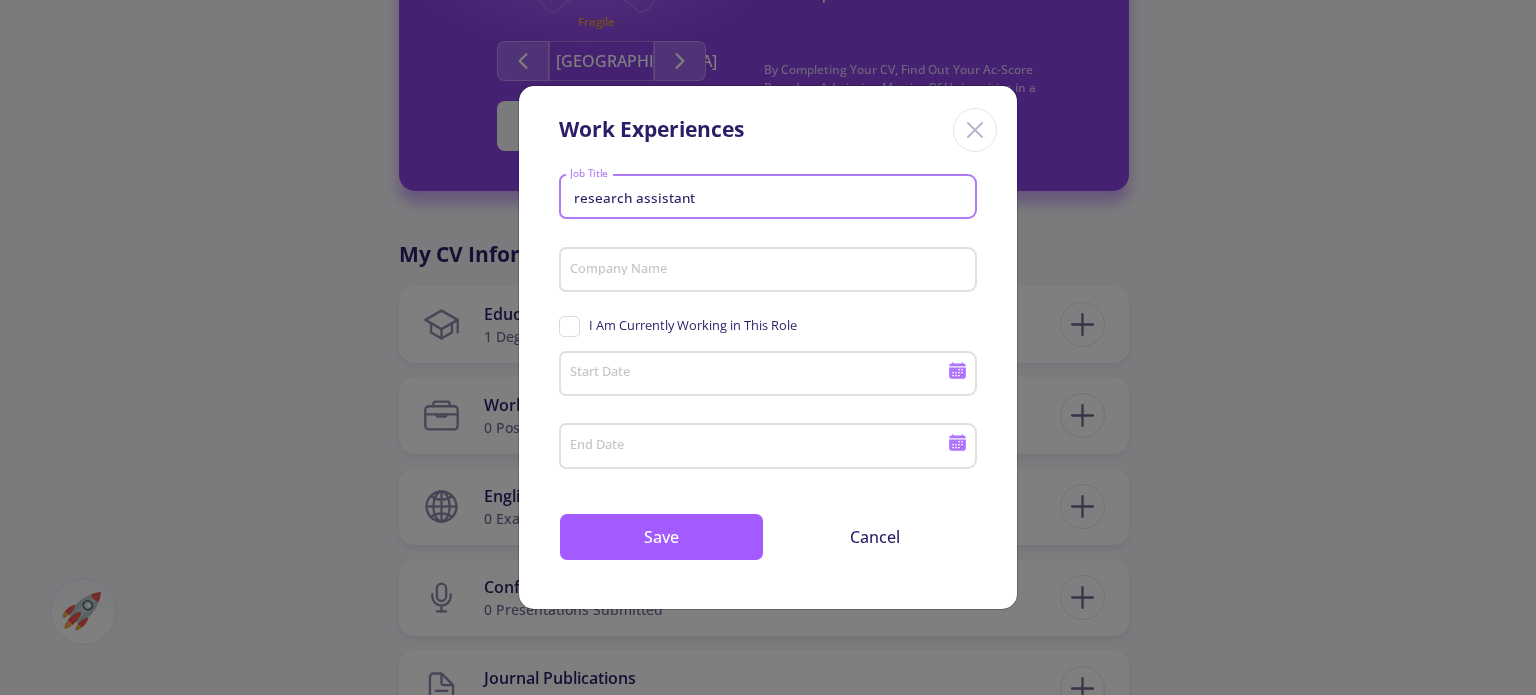 type on "research assistant" 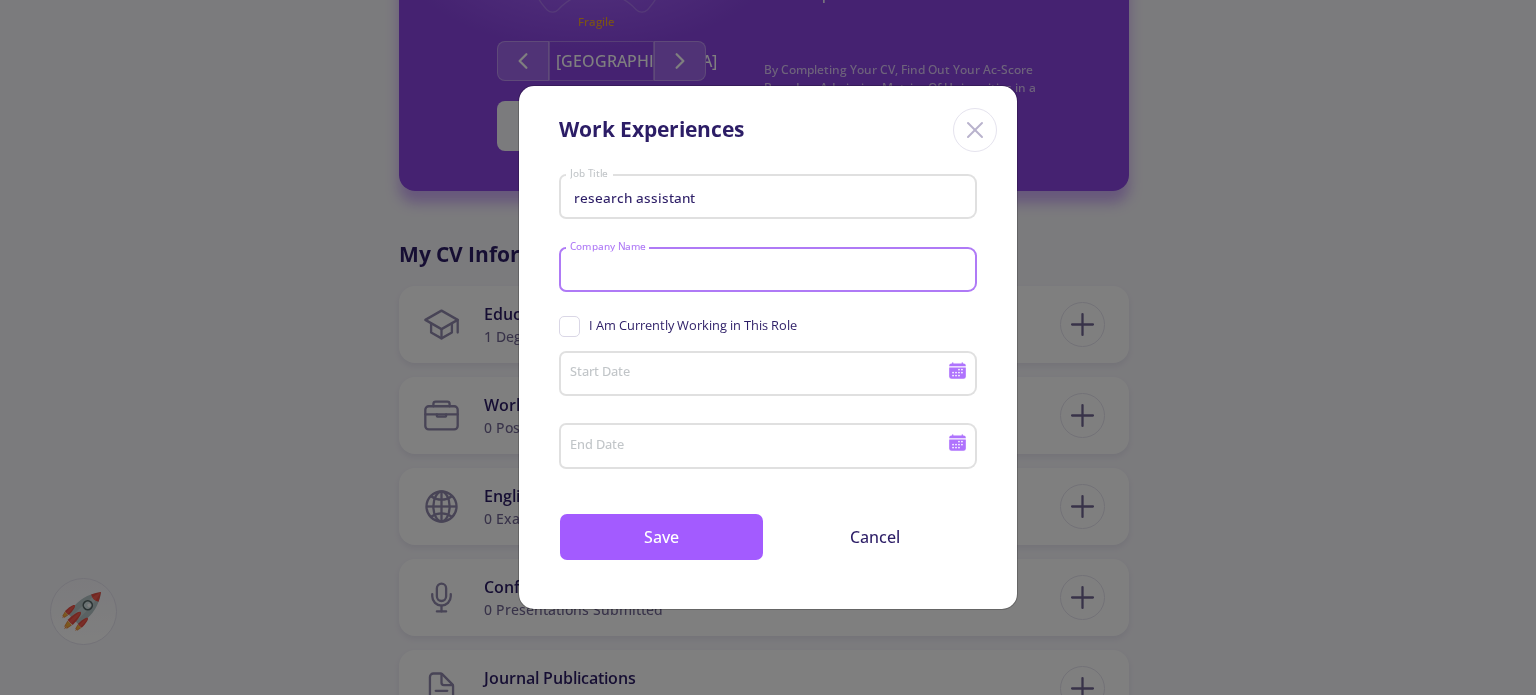 click on "Company Name" at bounding box center [771, 271] 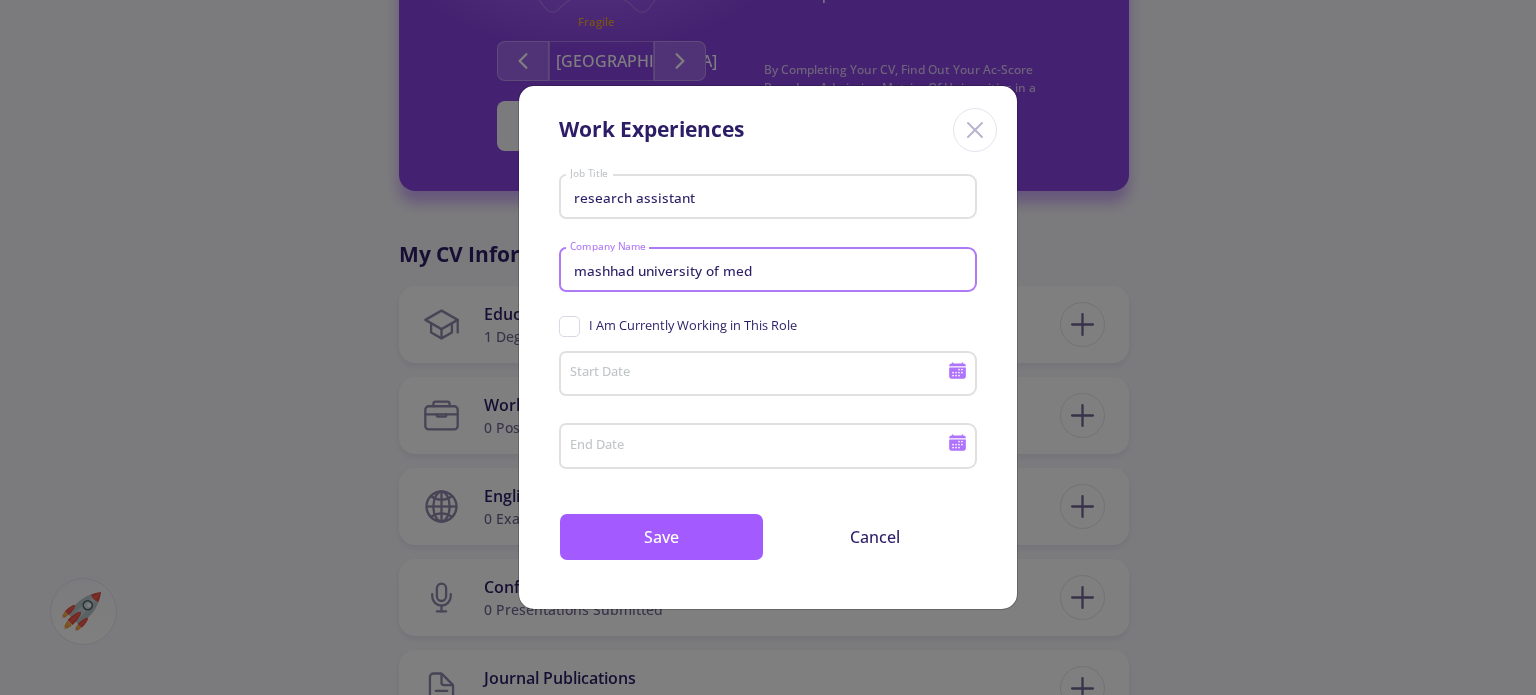 click on "mashhad university of med" at bounding box center [771, 271] 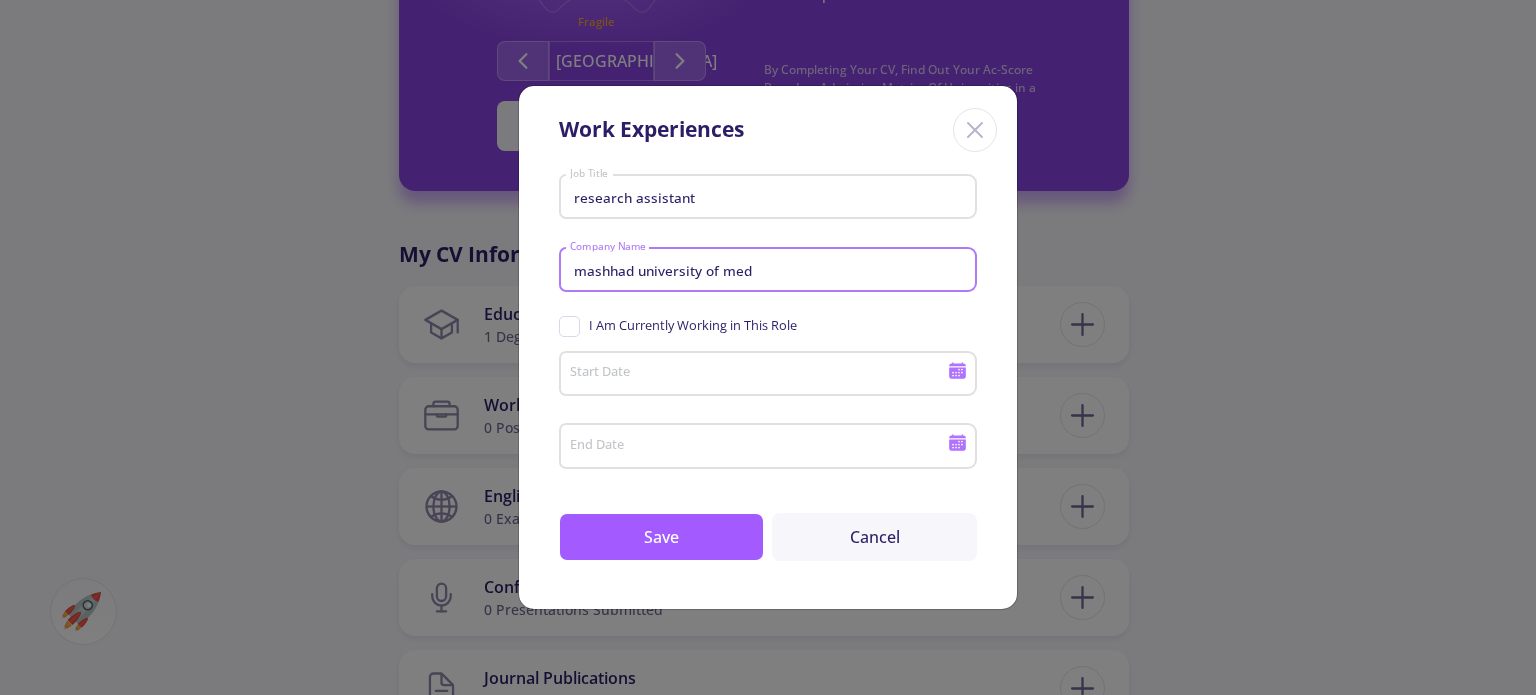 type on "mashhad university of med" 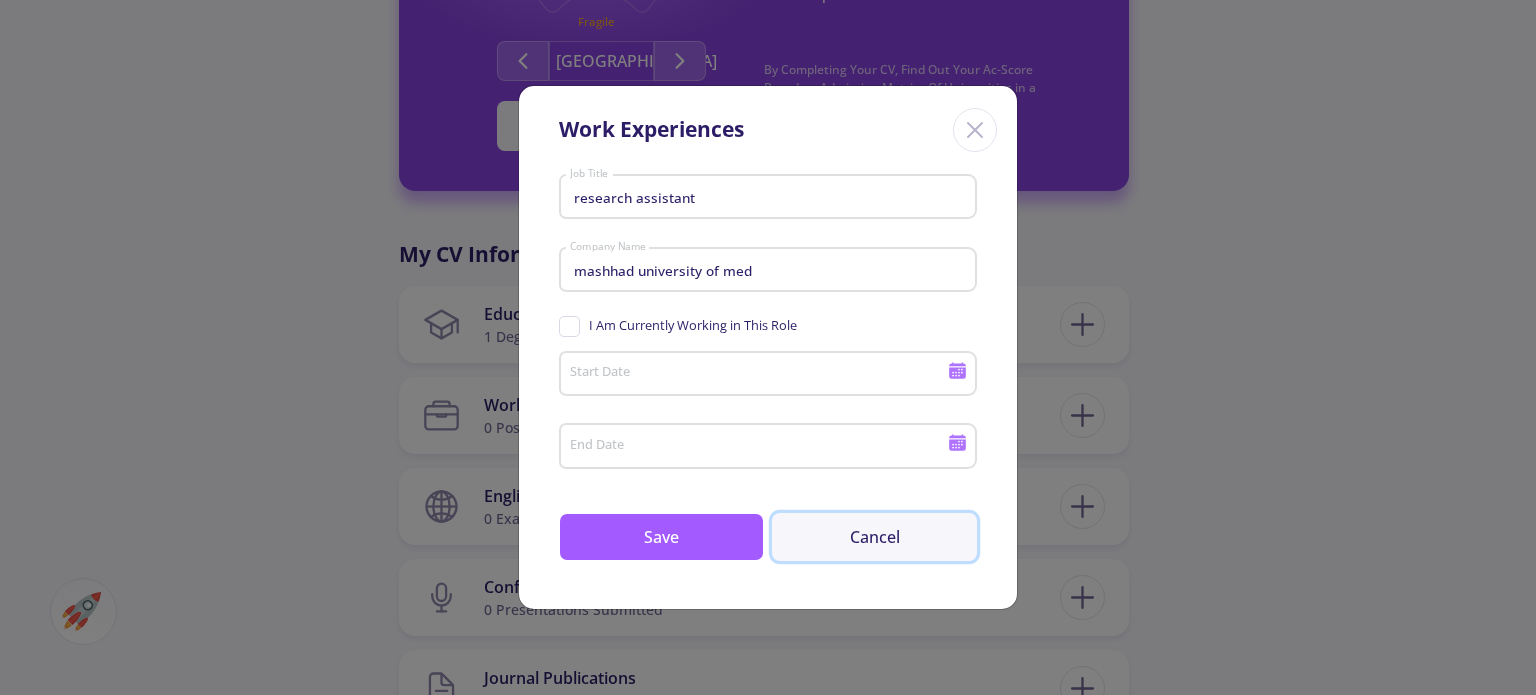 click on "Cancel" at bounding box center (874, 537) 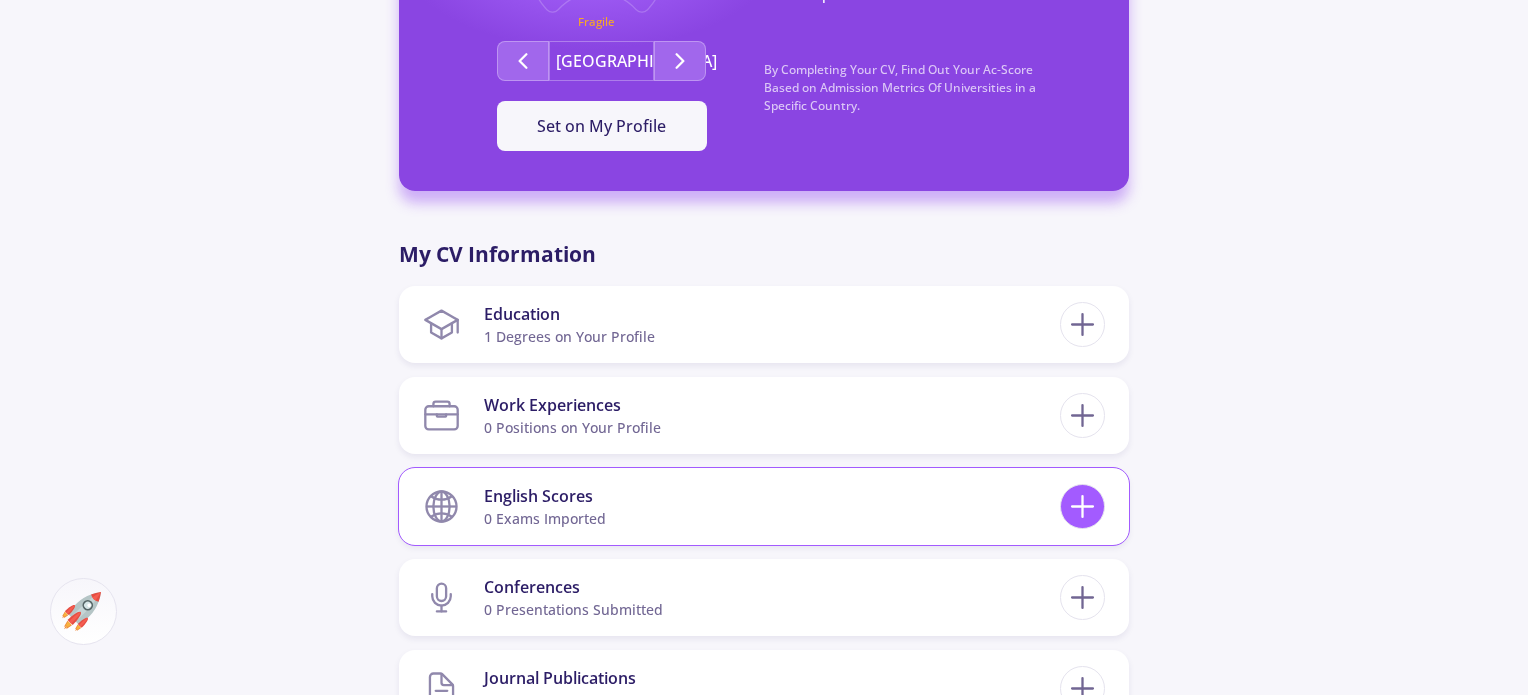 click 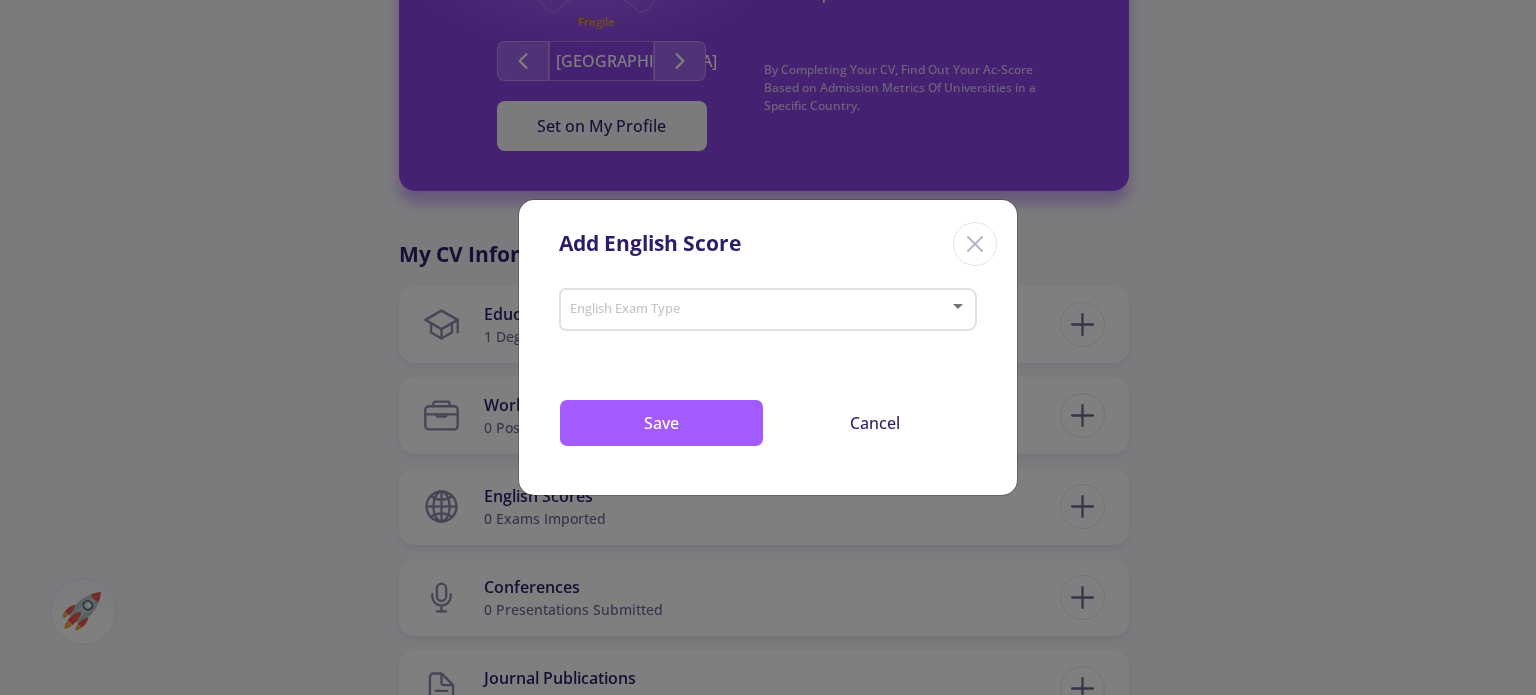 click on "English Exam Type" at bounding box center (768, 306) 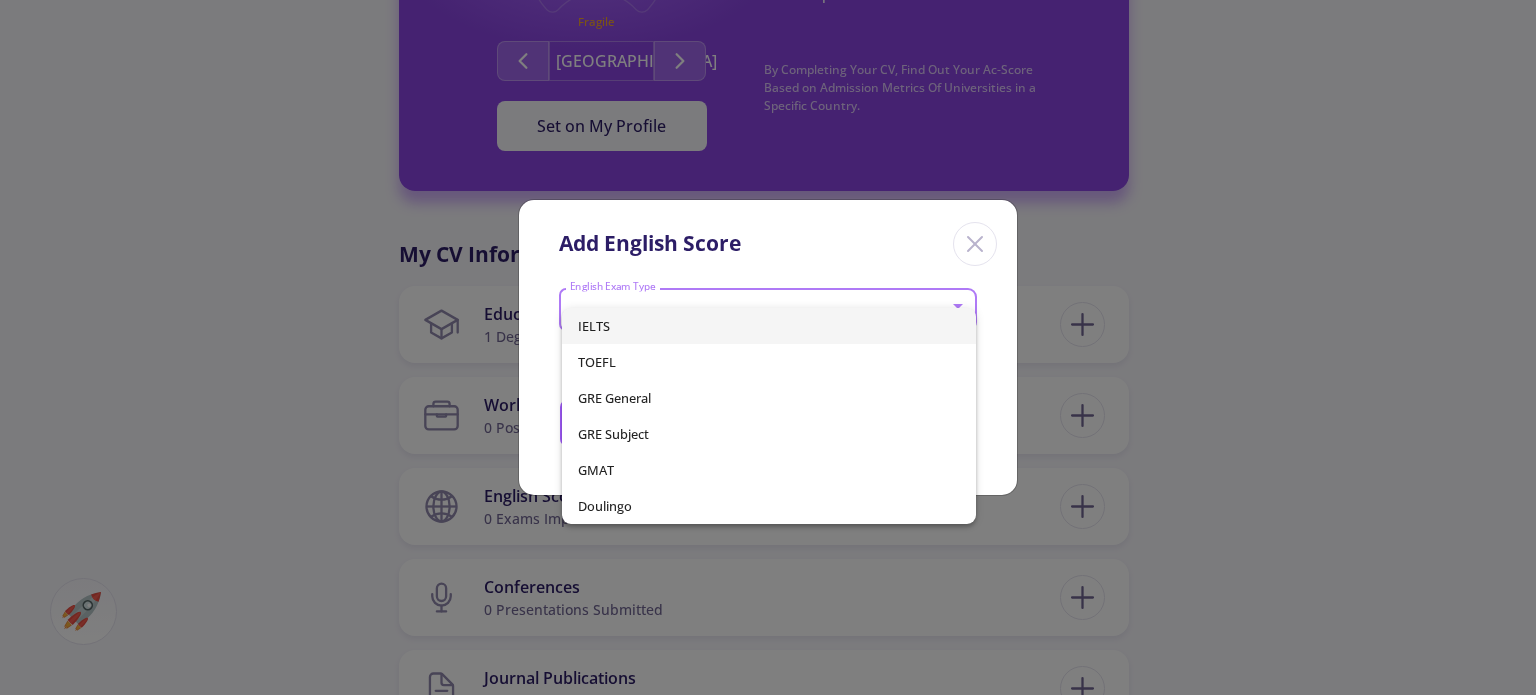 click on "IELTS" at bounding box center (768, 326) 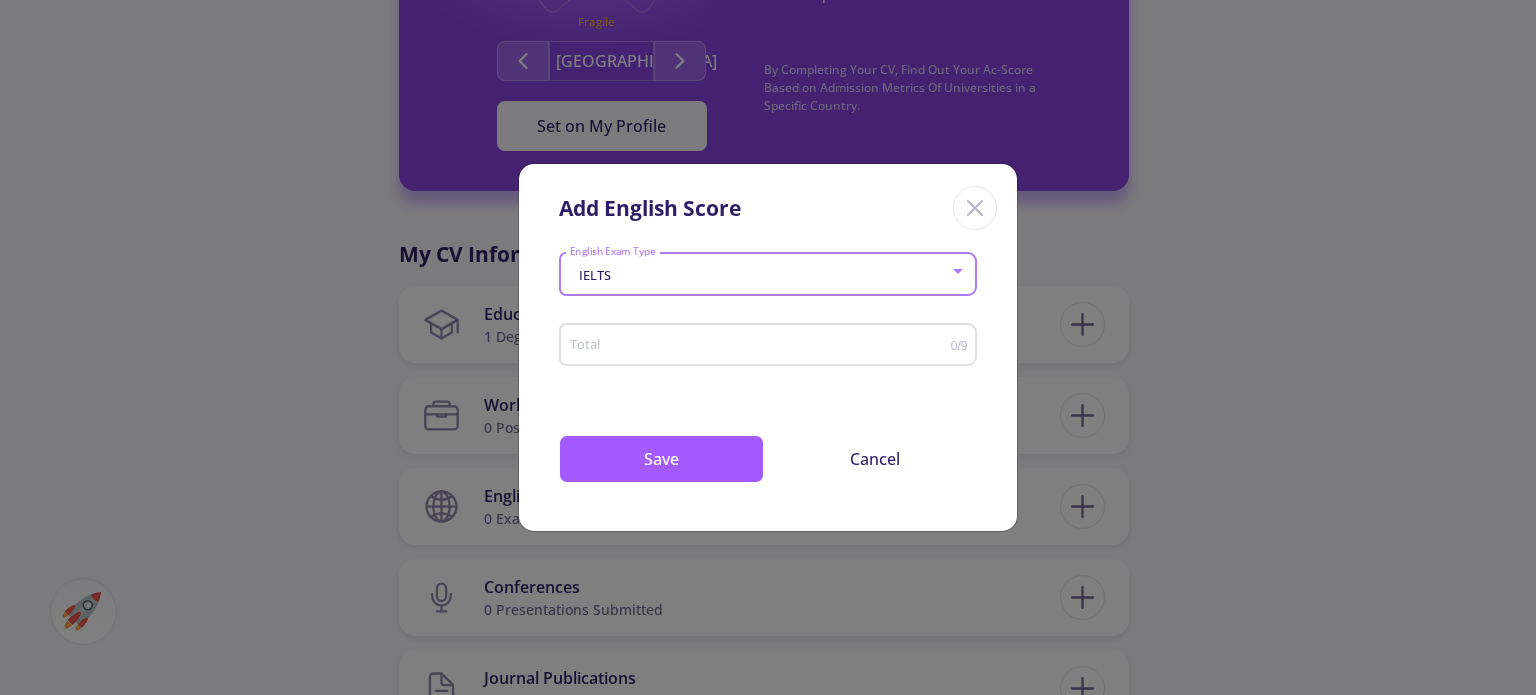 click on "Total" at bounding box center (760, 341) 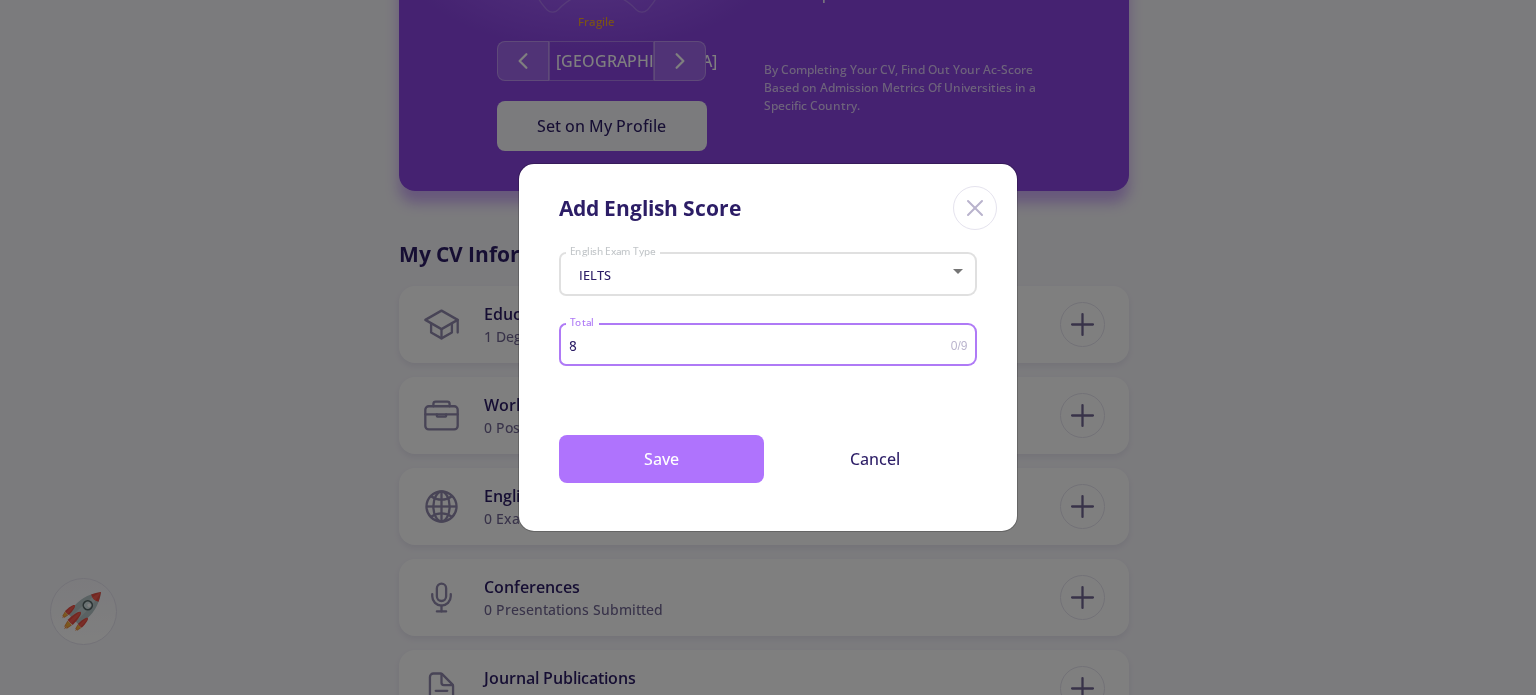 type on "8" 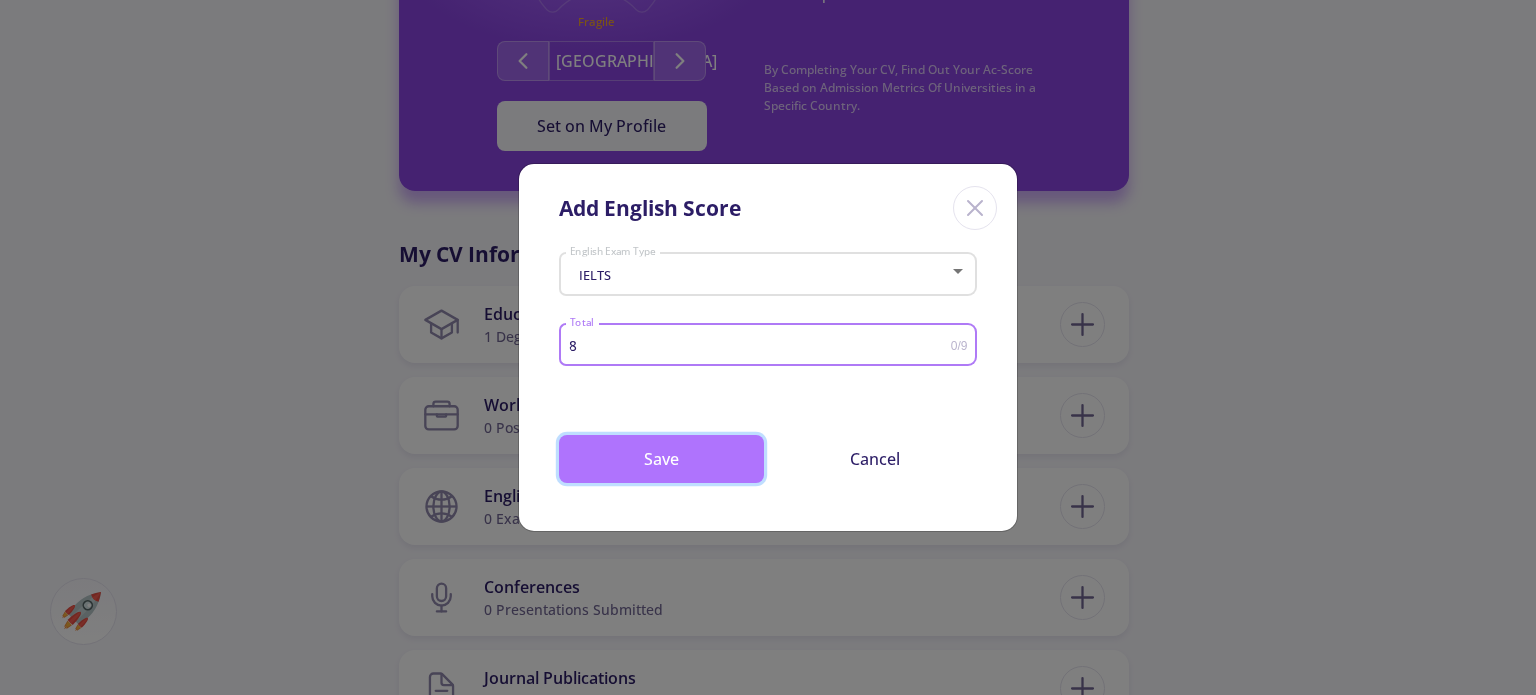 click on "Save" at bounding box center (661, 459) 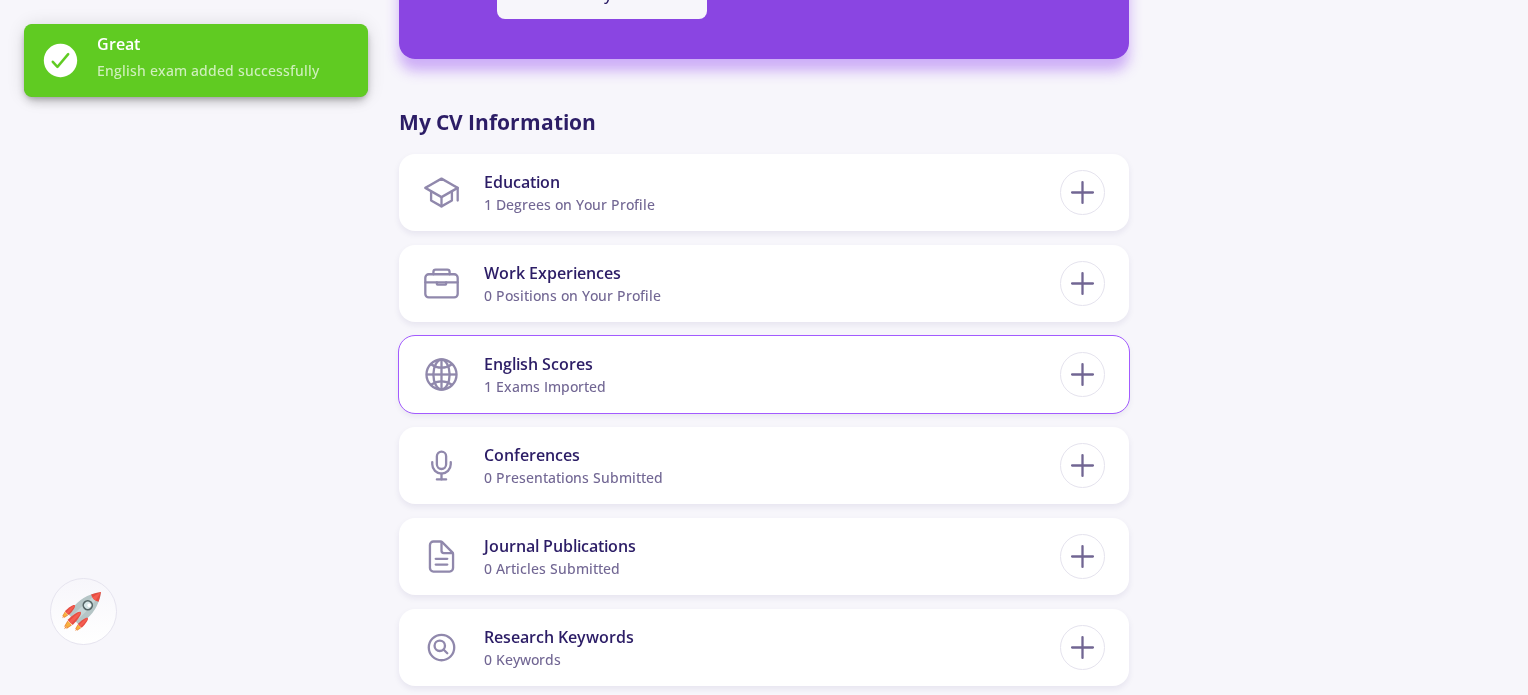 scroll, scrollTop: 900, scrollLeft: 0, axis: vertical 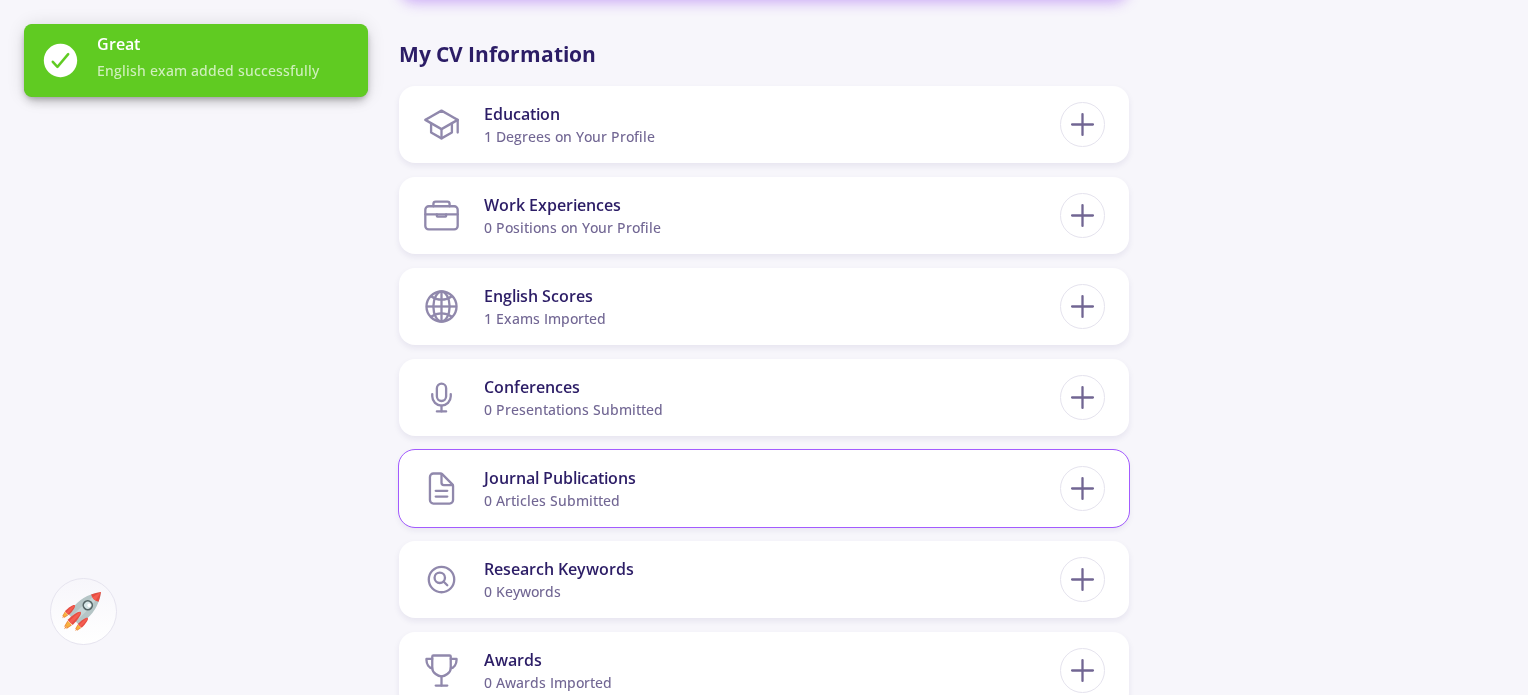 click on "Journal Publications 0 articles submitted" at bounding box center (741, 488) 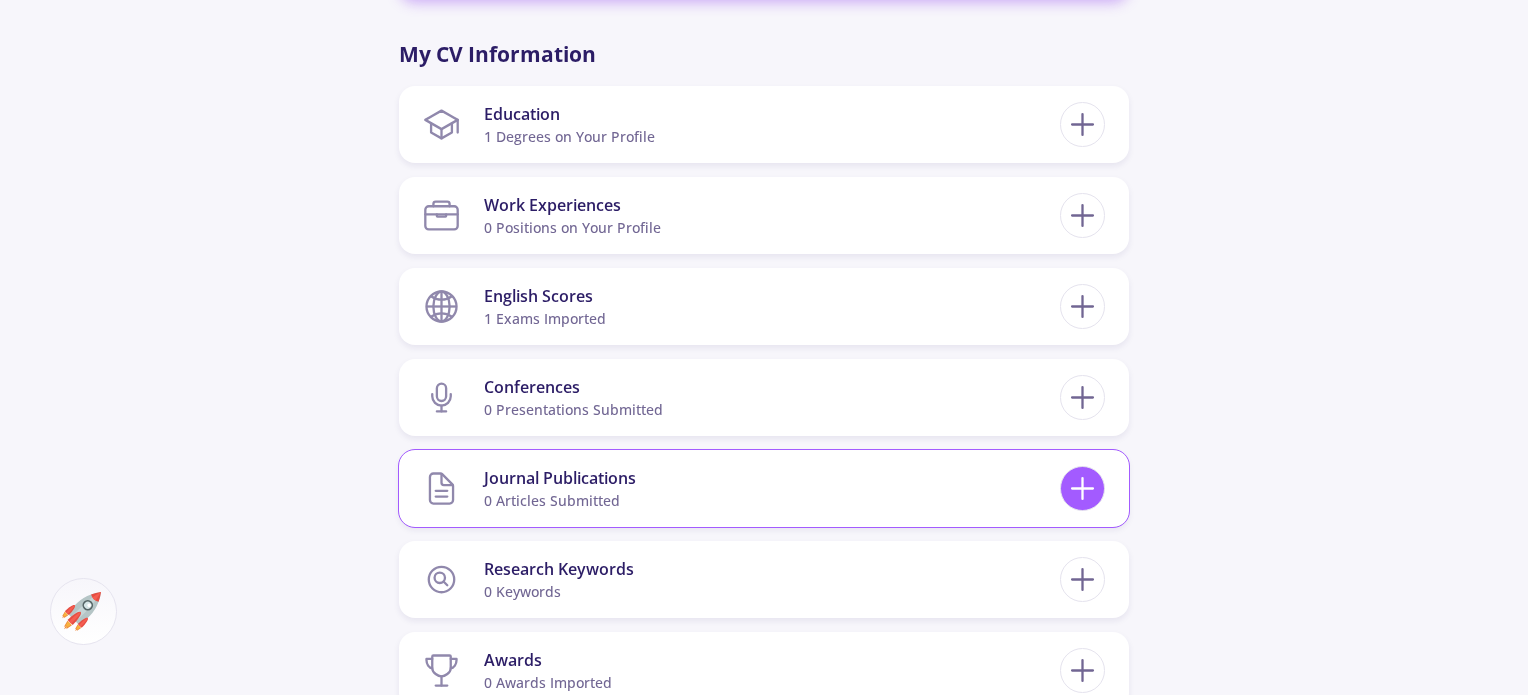 click 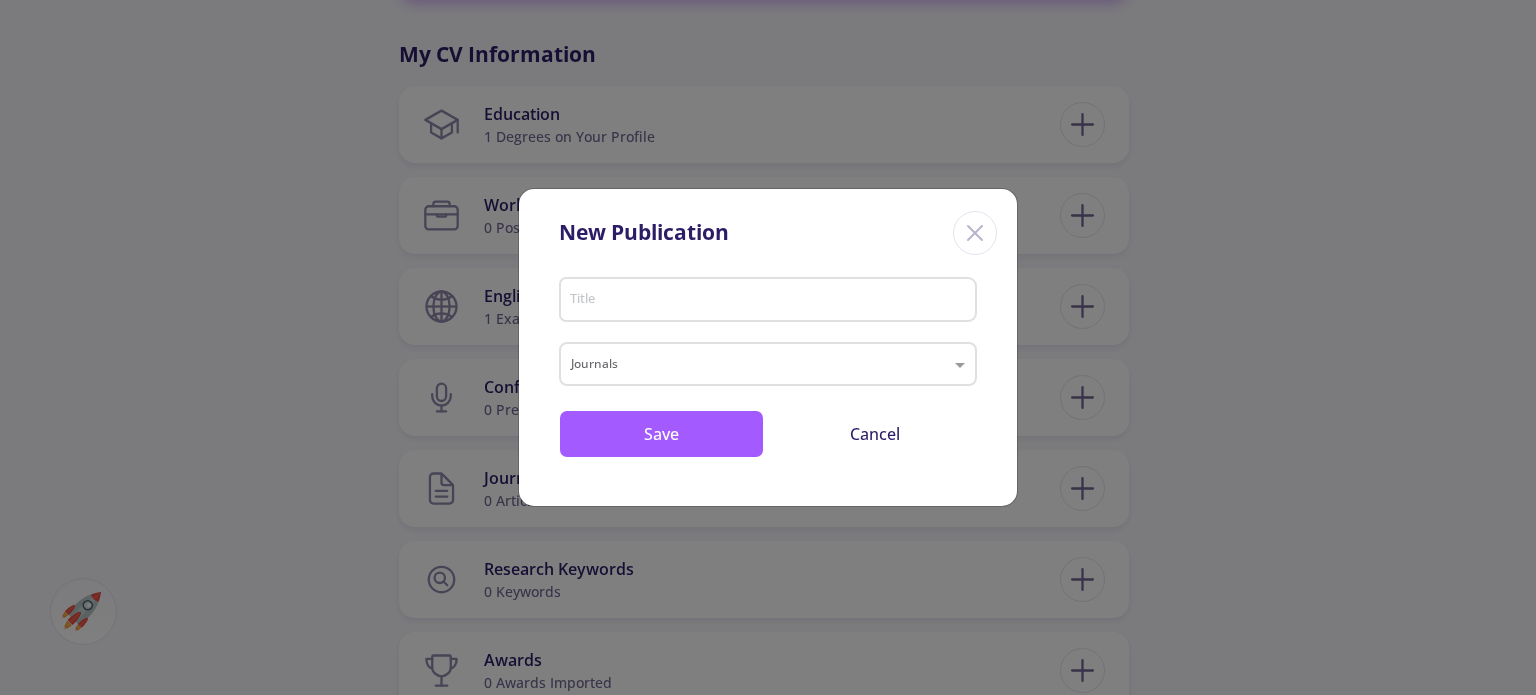 click on "Title" at bounding box center [768, 296] 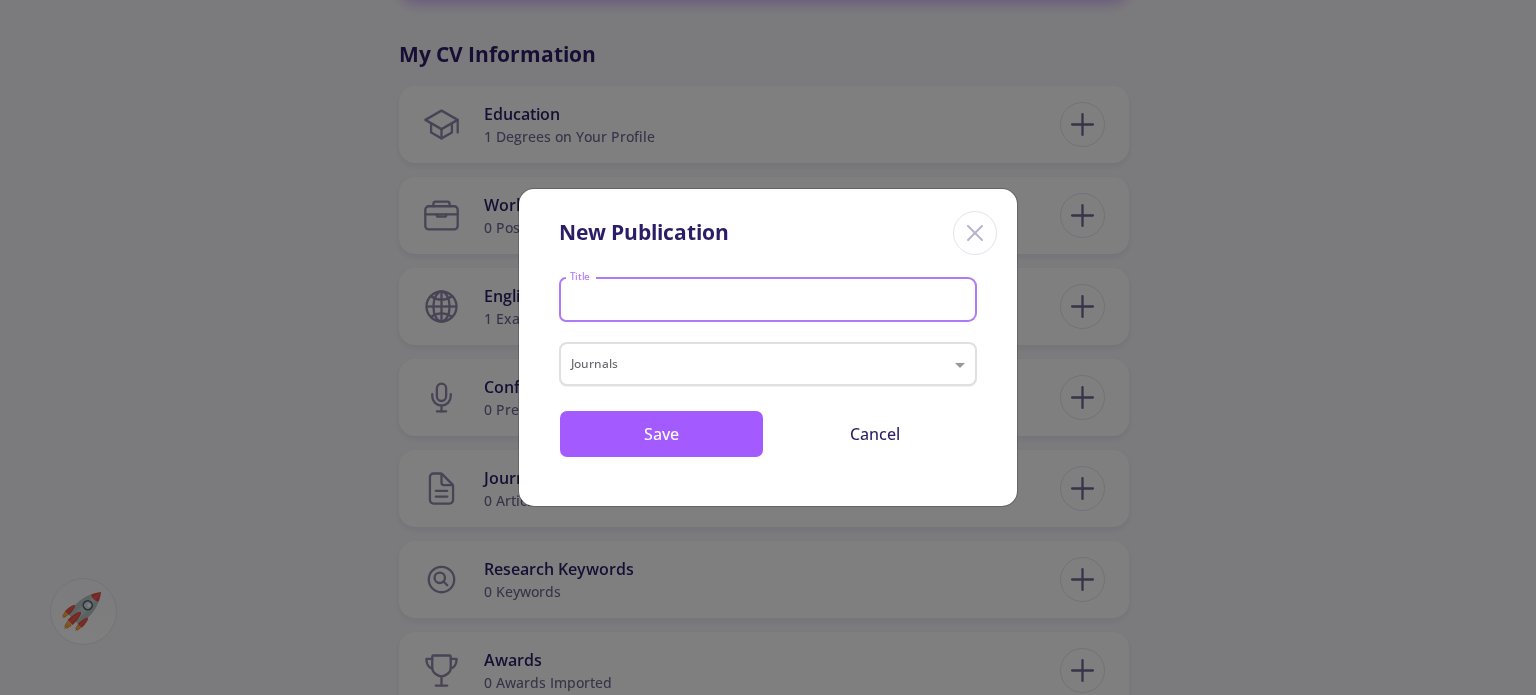 drag, startPoint x: 696, startPoint y: 345, endPoint x: 696, endPoint y: 363, distance: 18 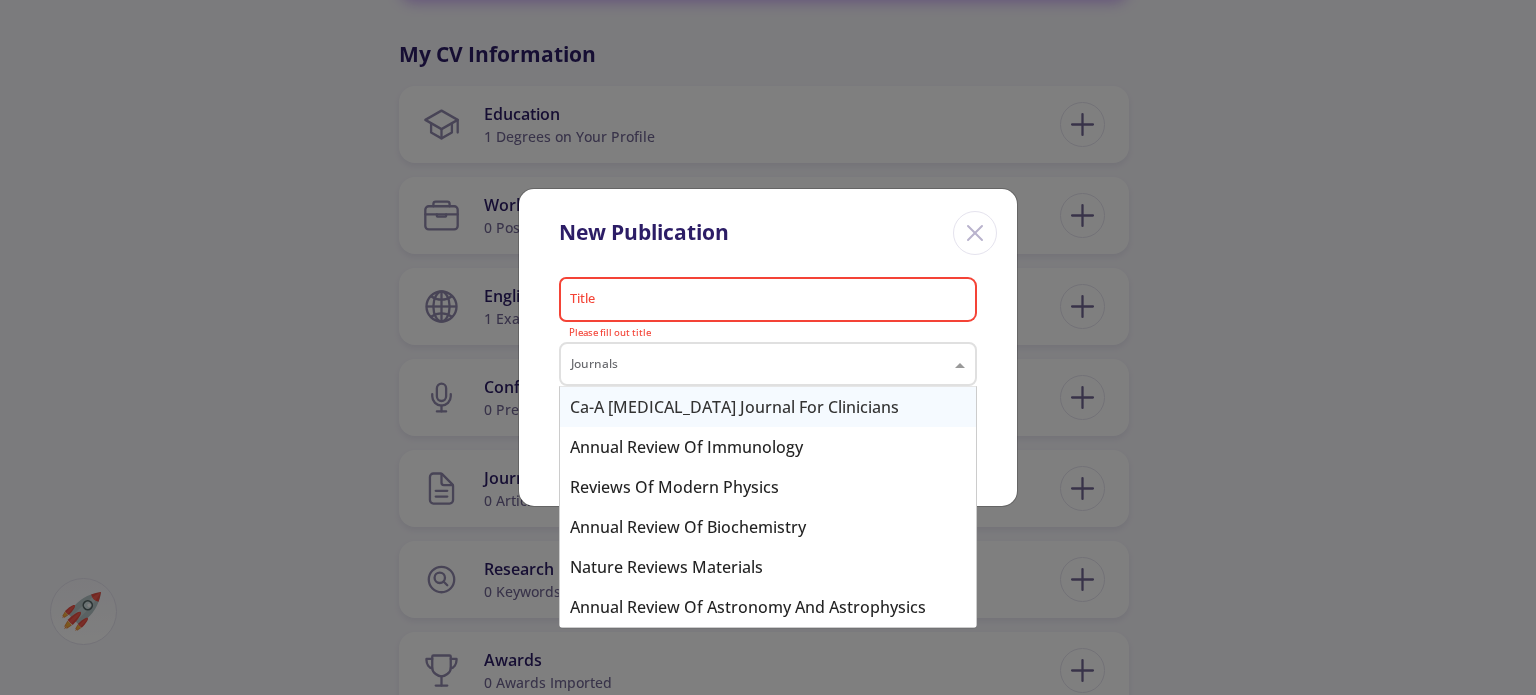 click 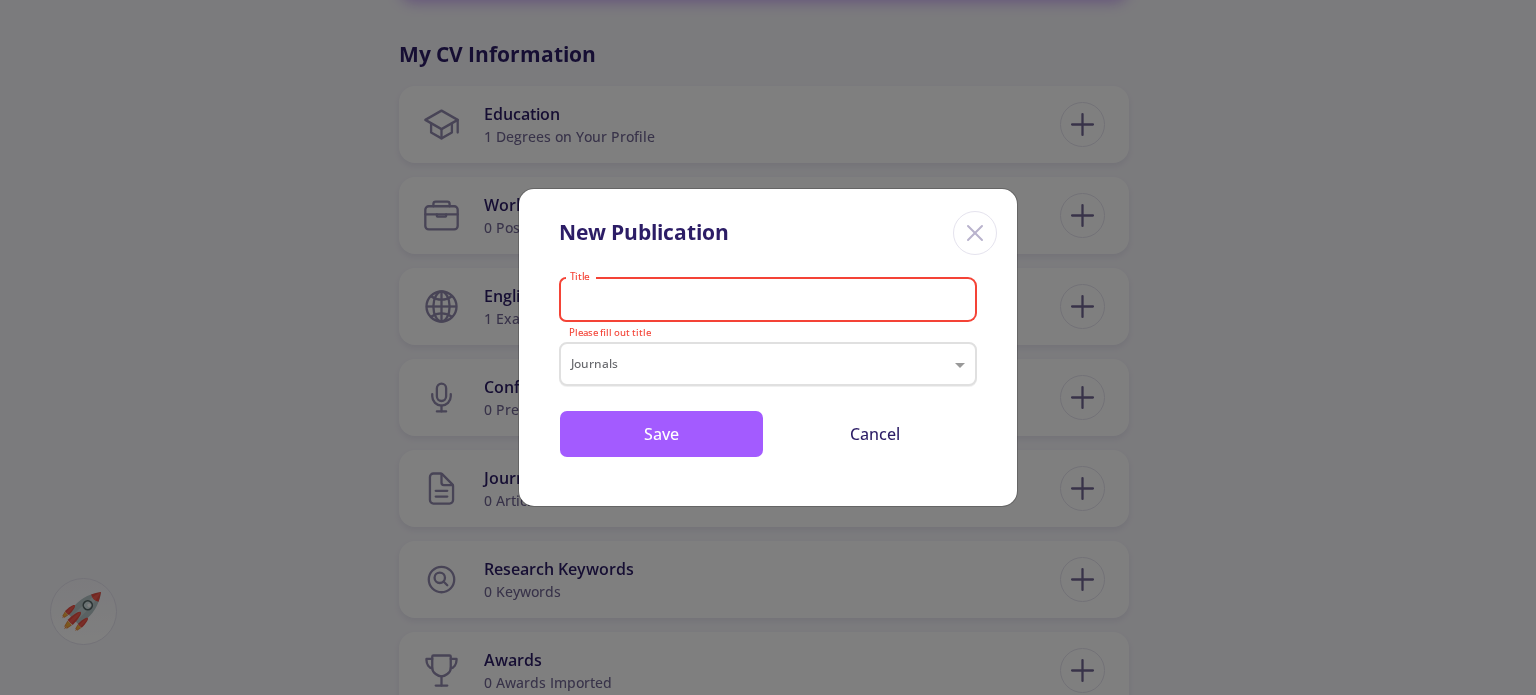 click 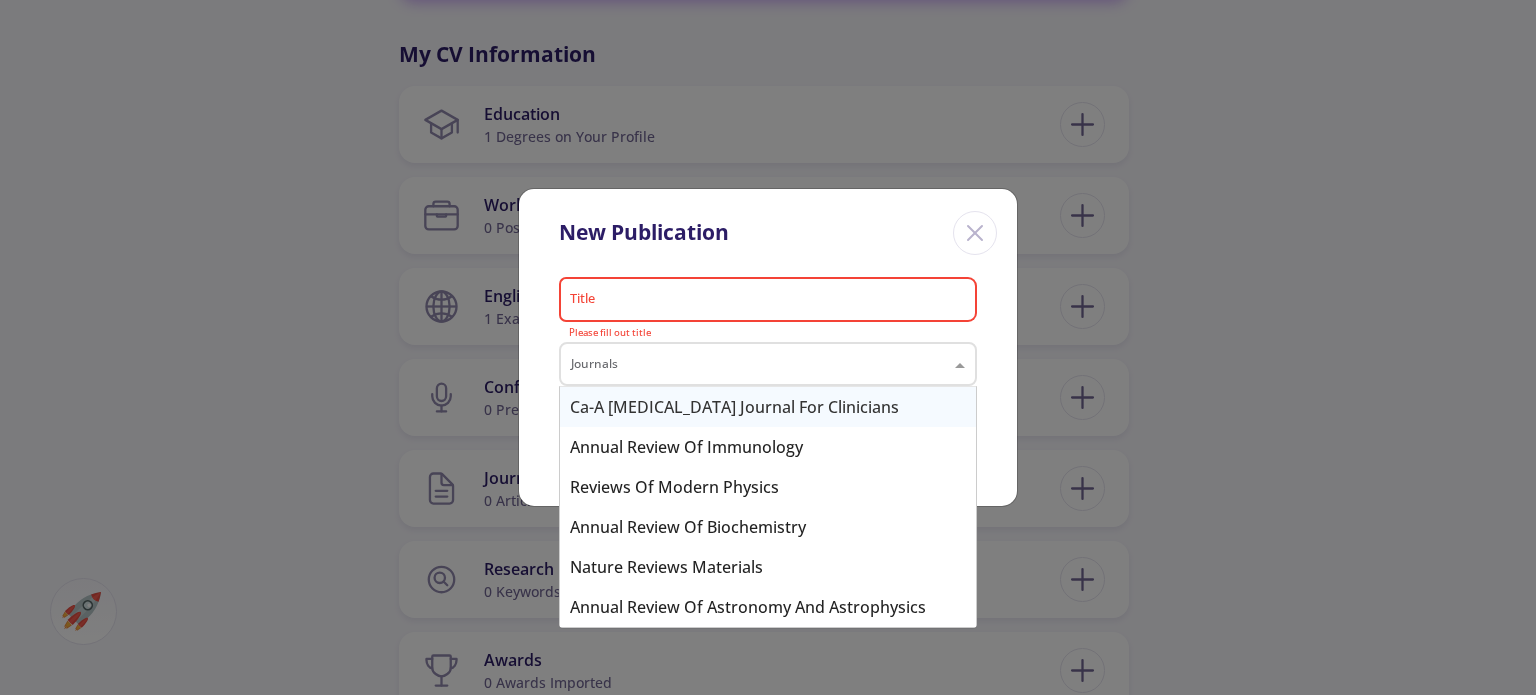 click 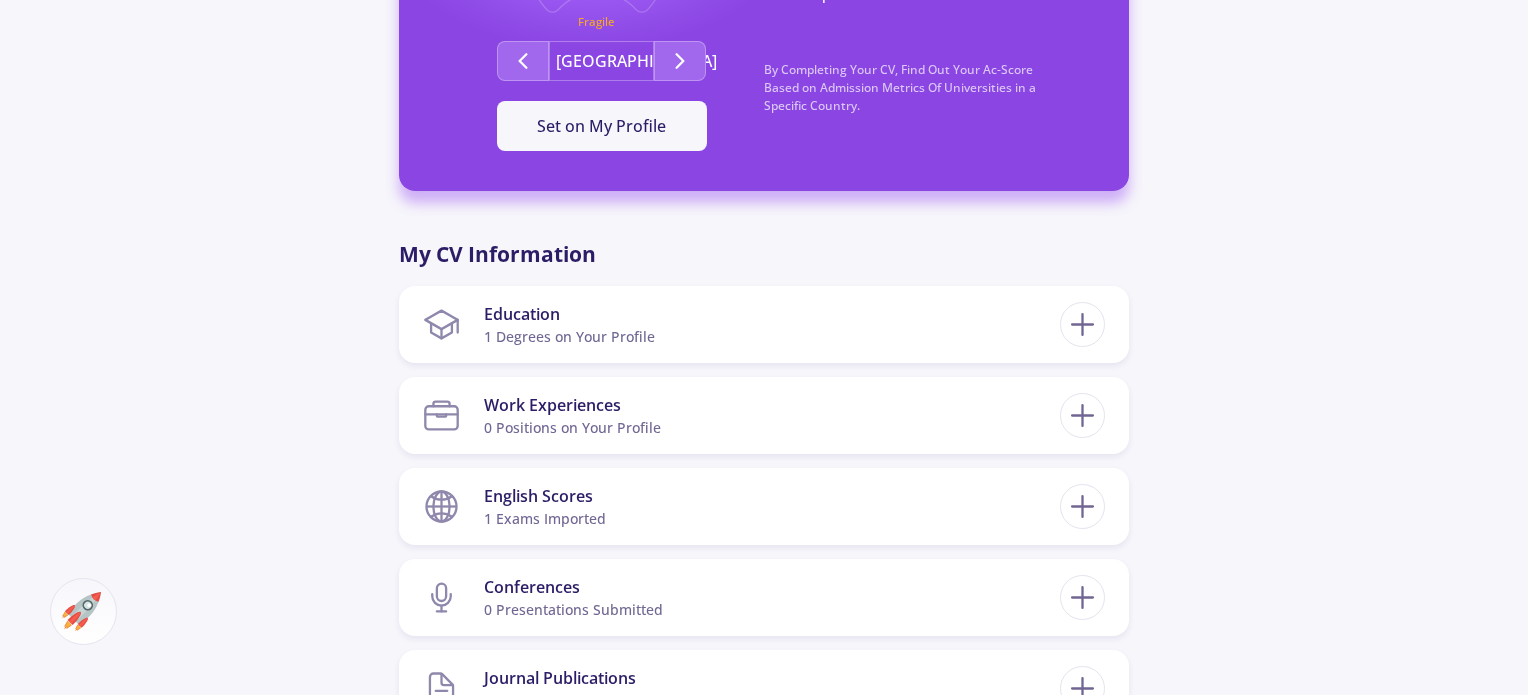 scroll, scrollTop: 400, scrollLeft: 0, axis: vertical 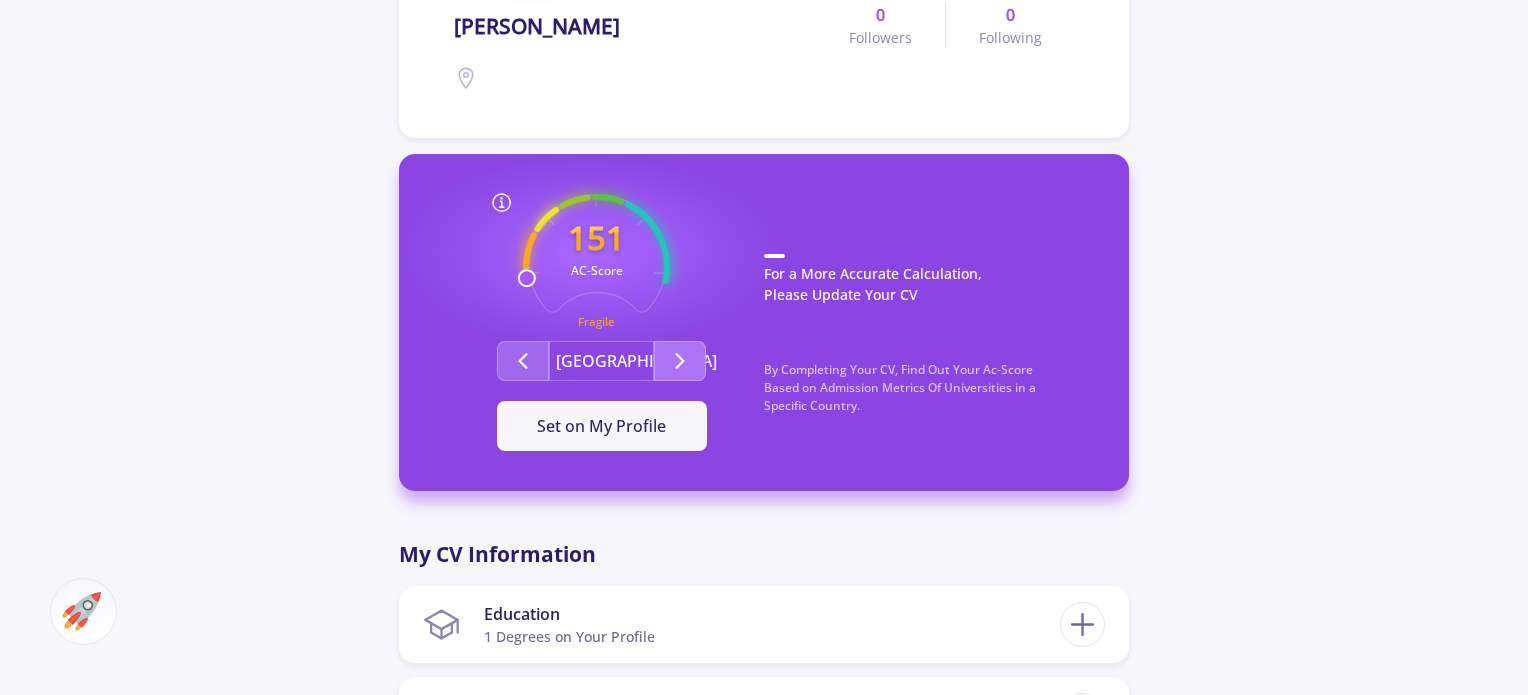 click 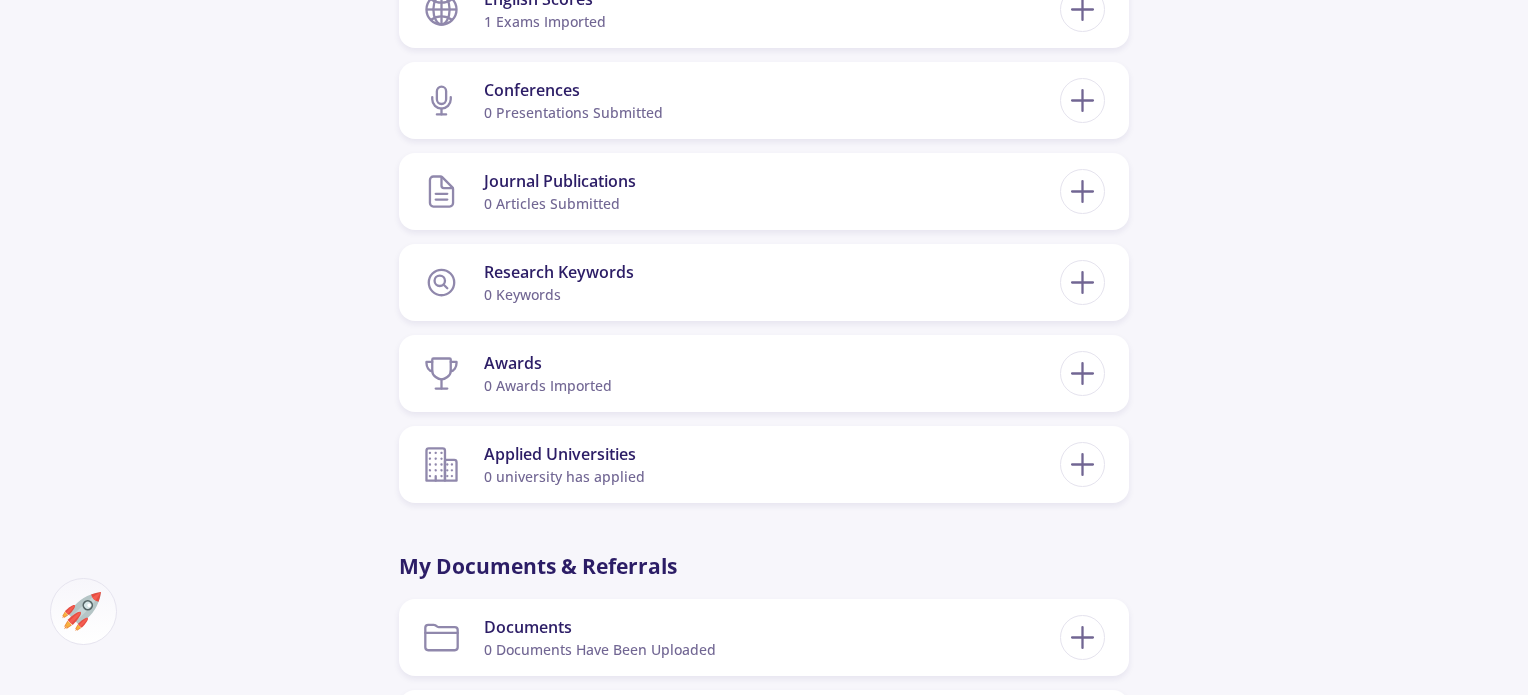scroll, scrollTop: 1200, scrollLeft: 0, axis: vertical 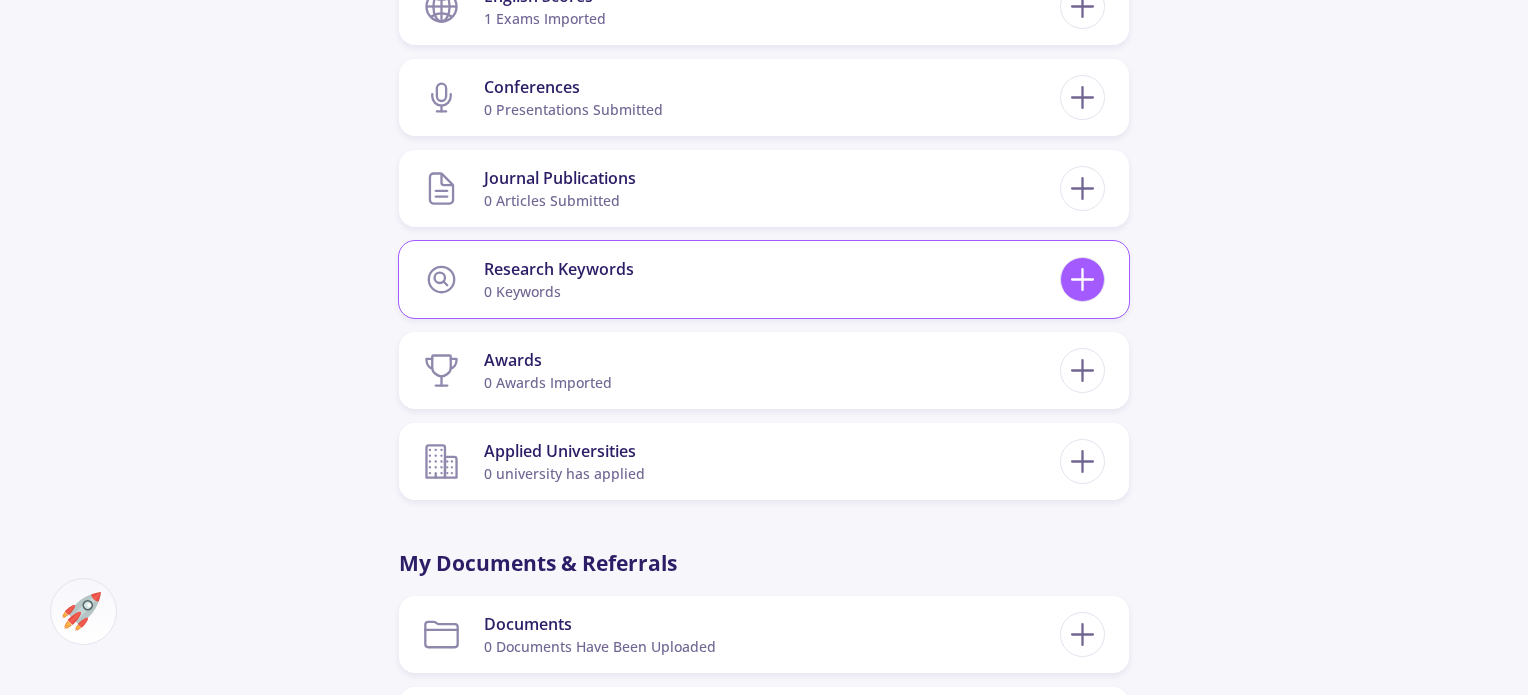 click 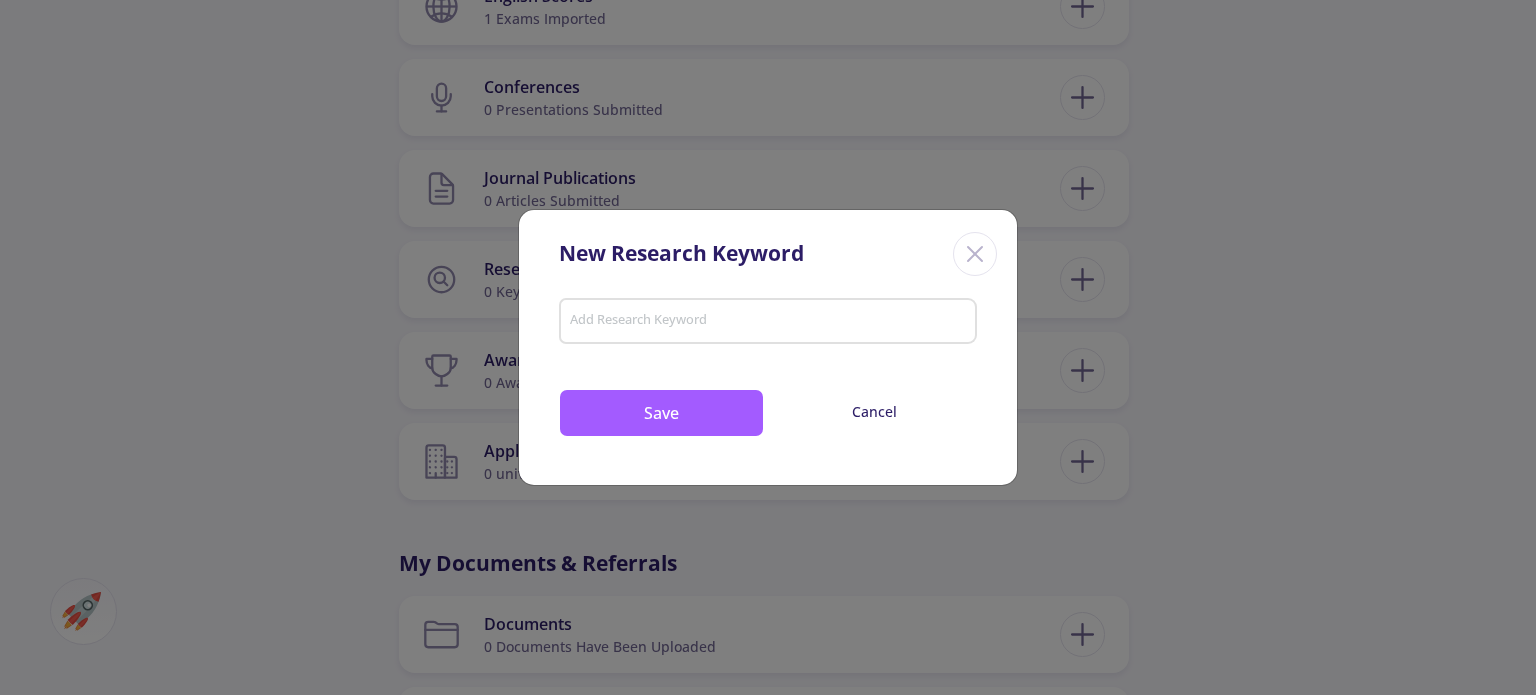 click on "Add Research Keyword" at bounding box center (768, 317) 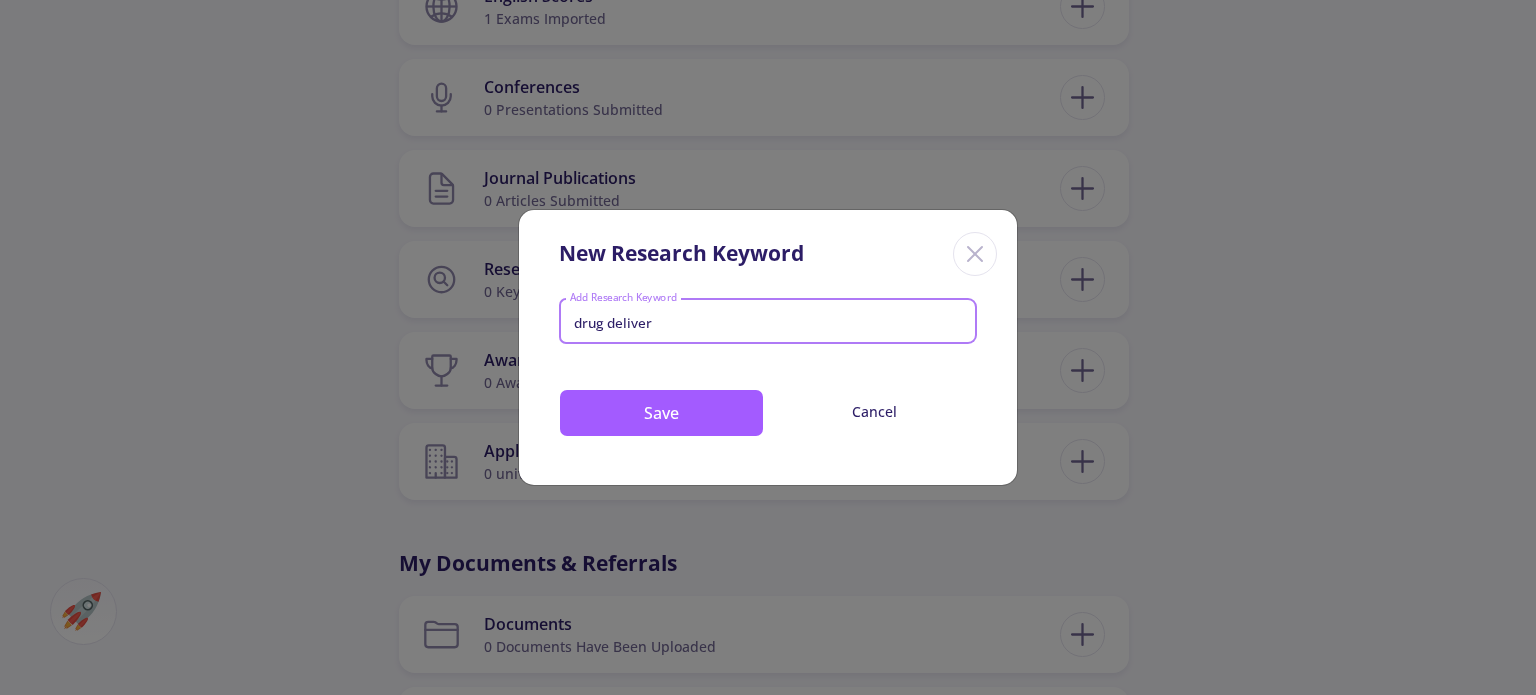 type on "drug delivery" 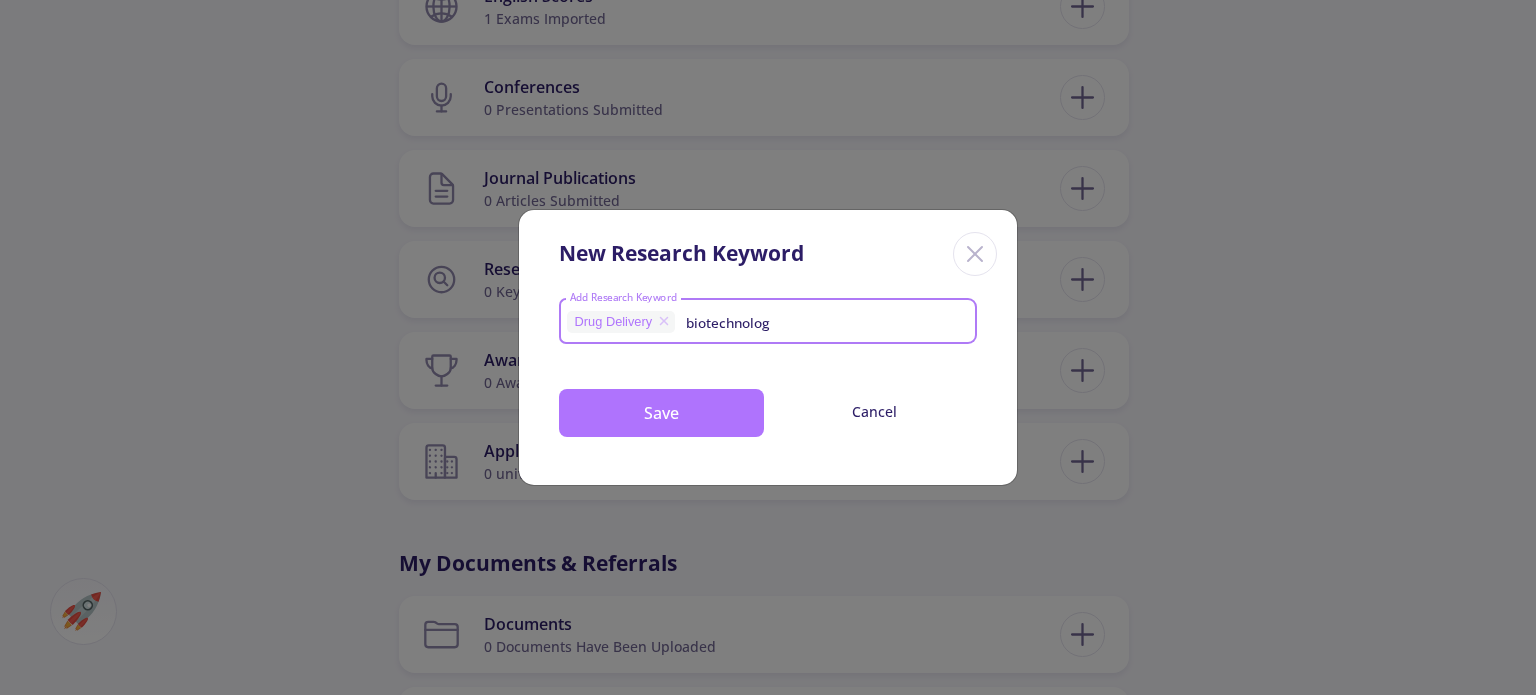 type on "biotechnology" 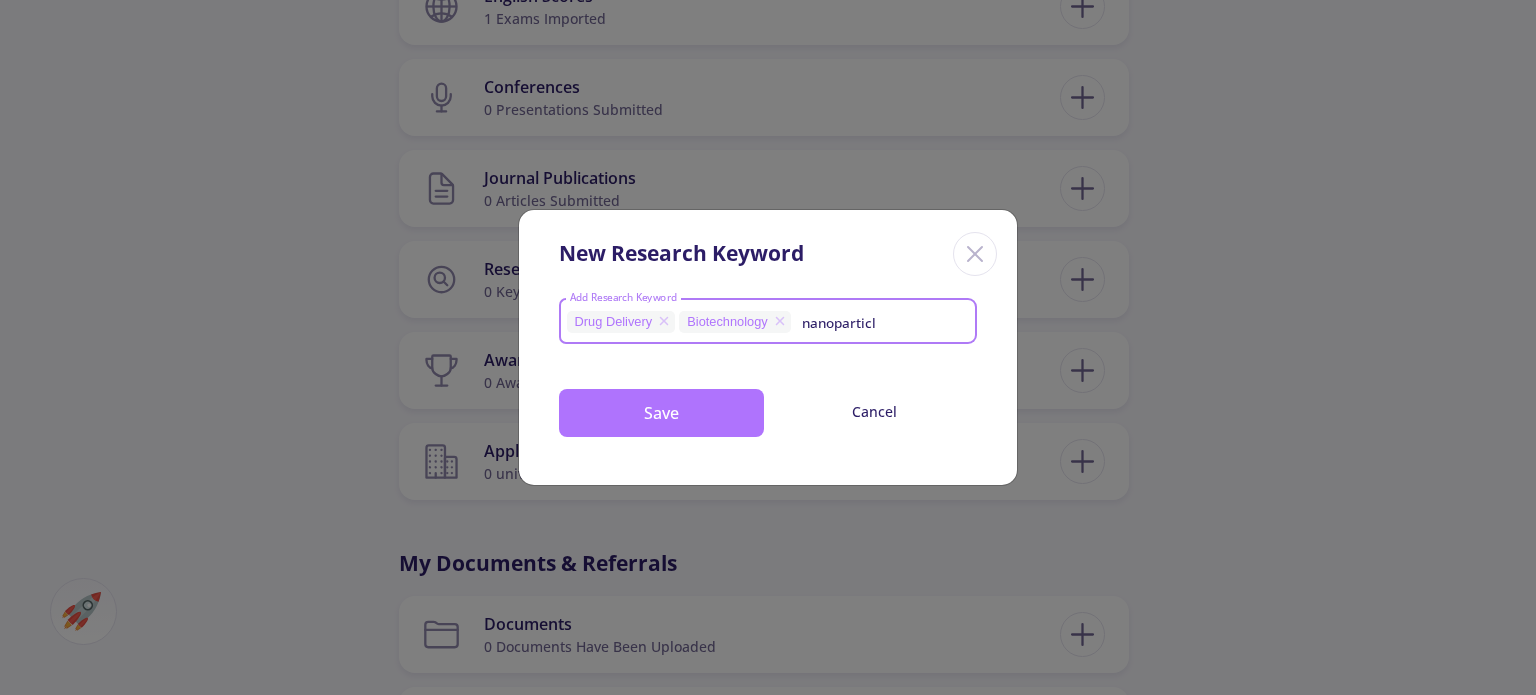 type on "nanoparticle" 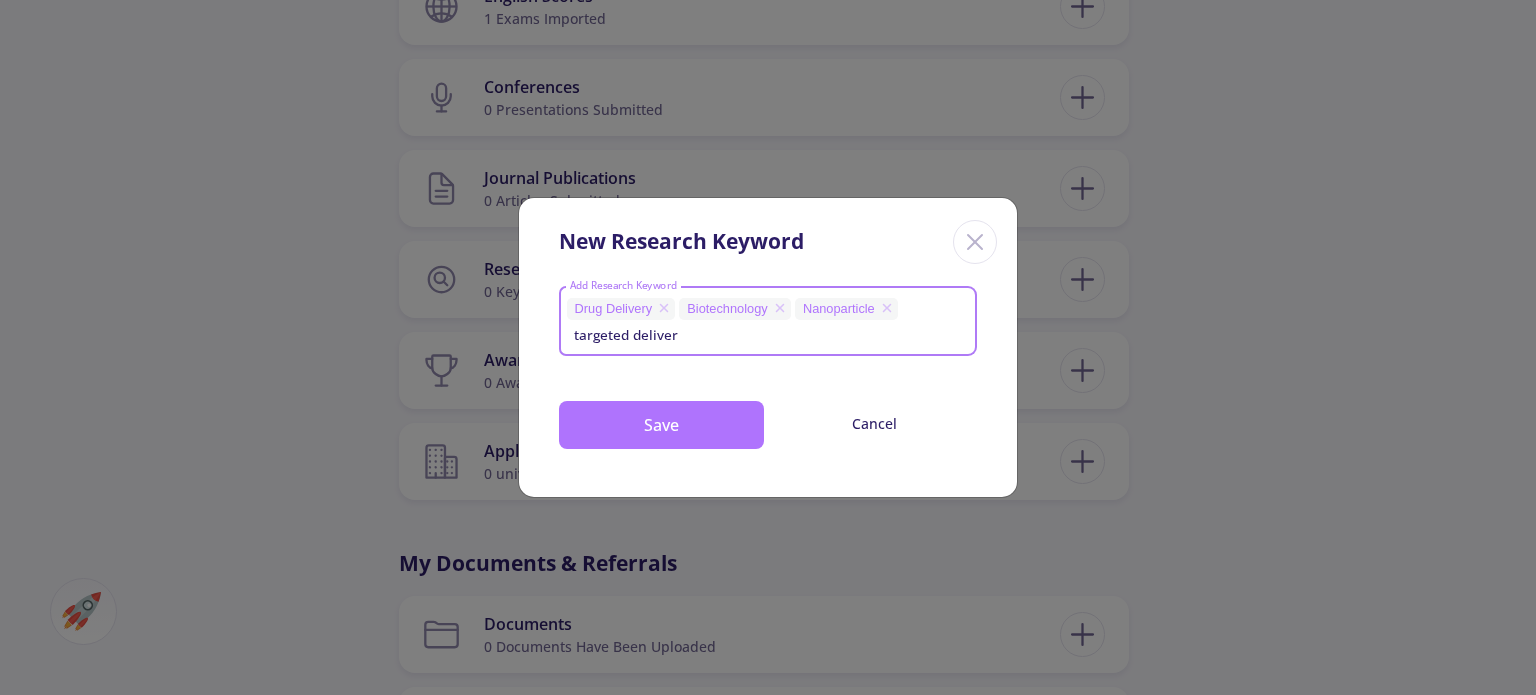 type on "targeted delivery" 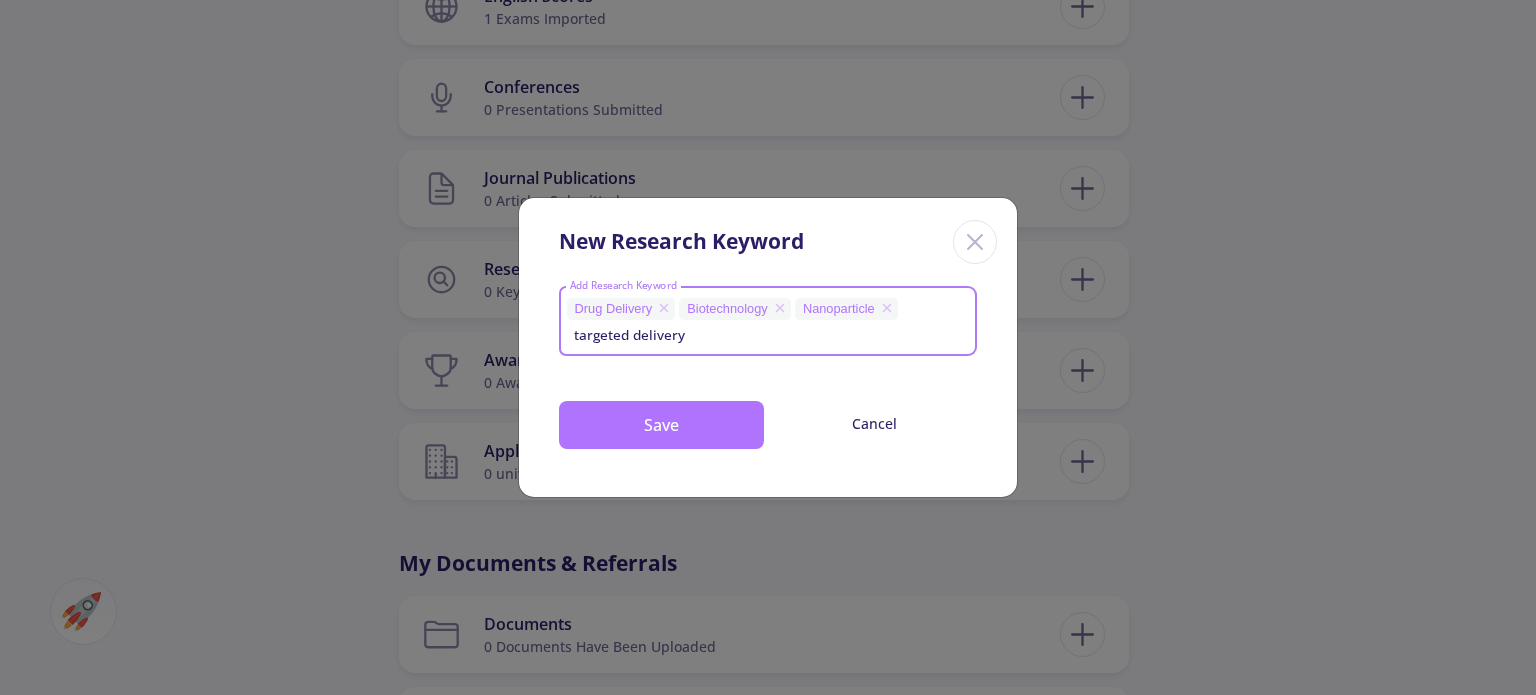 type 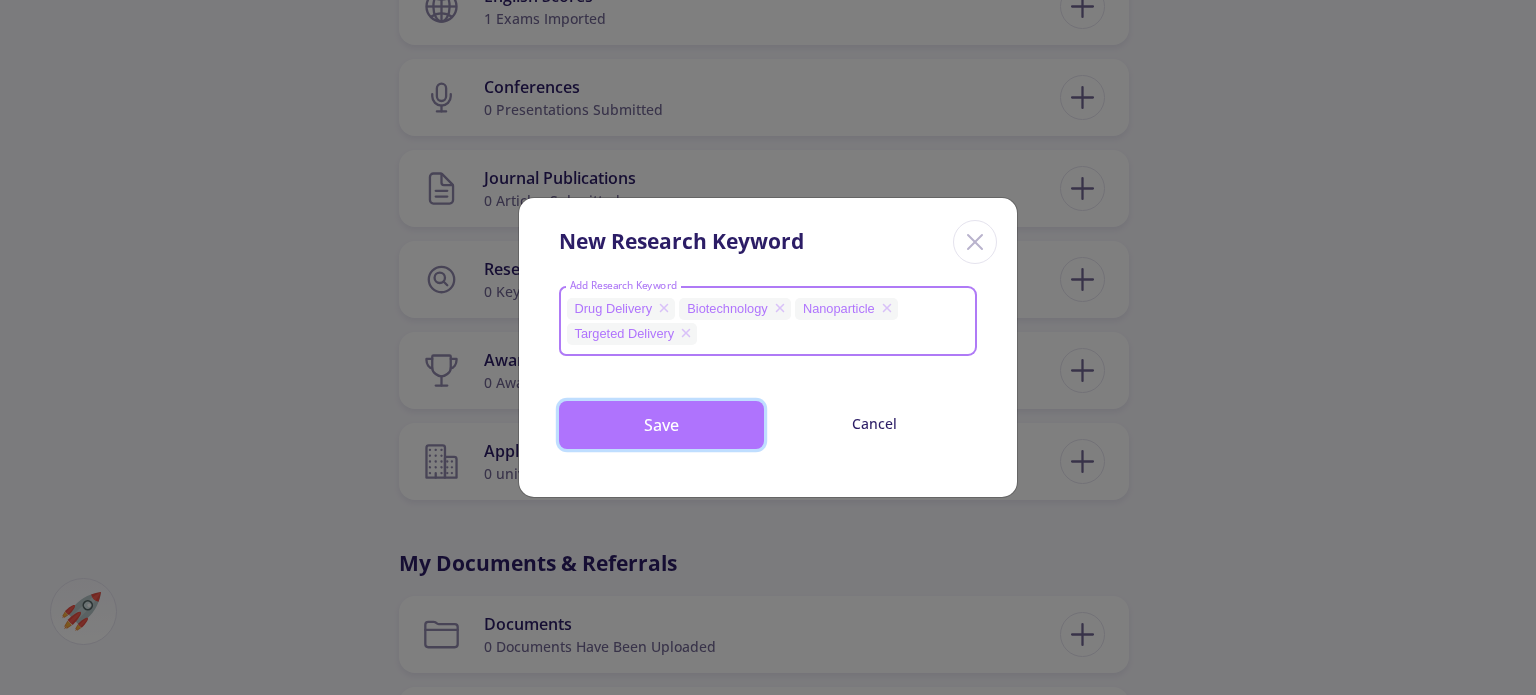 click on "Save" at bounding box center [661, 425] 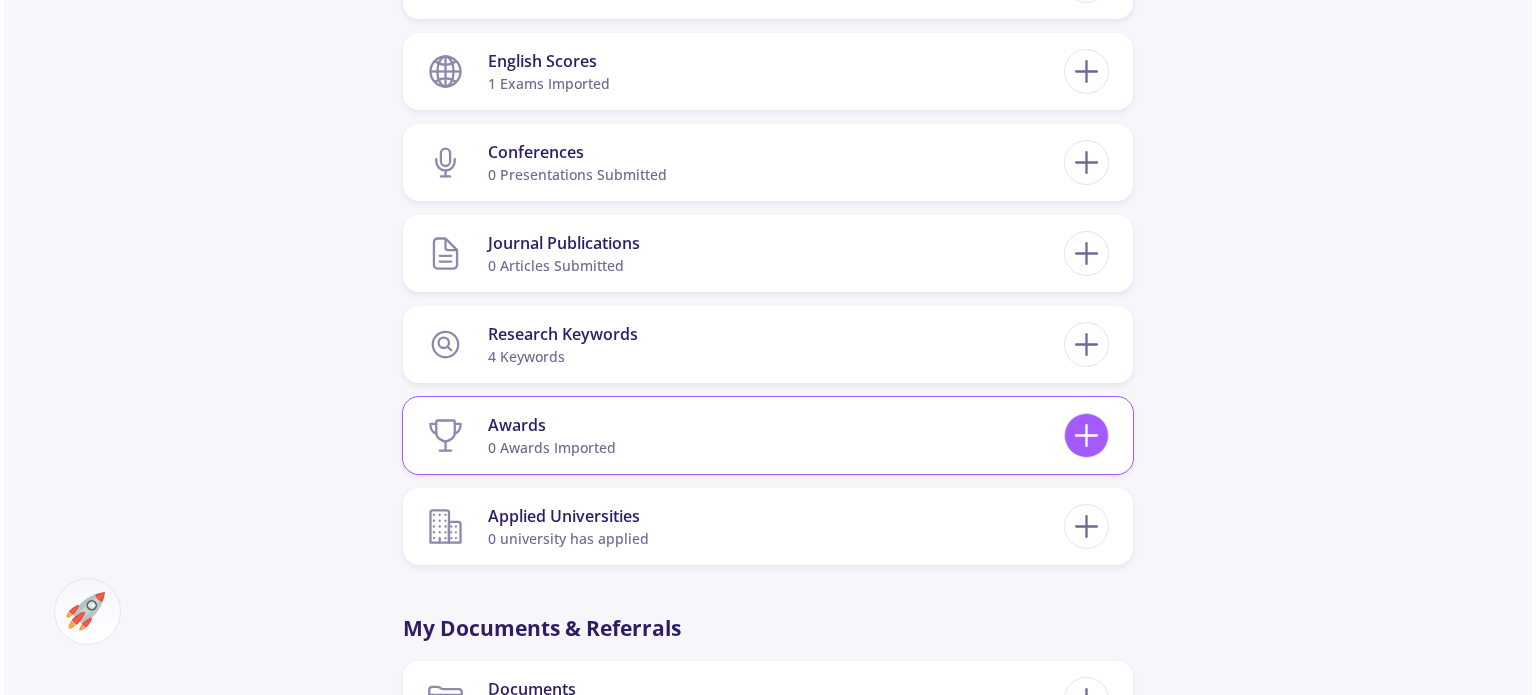 scroll, scrollTop: 1100, scrollLeft: 0, axis: vertical 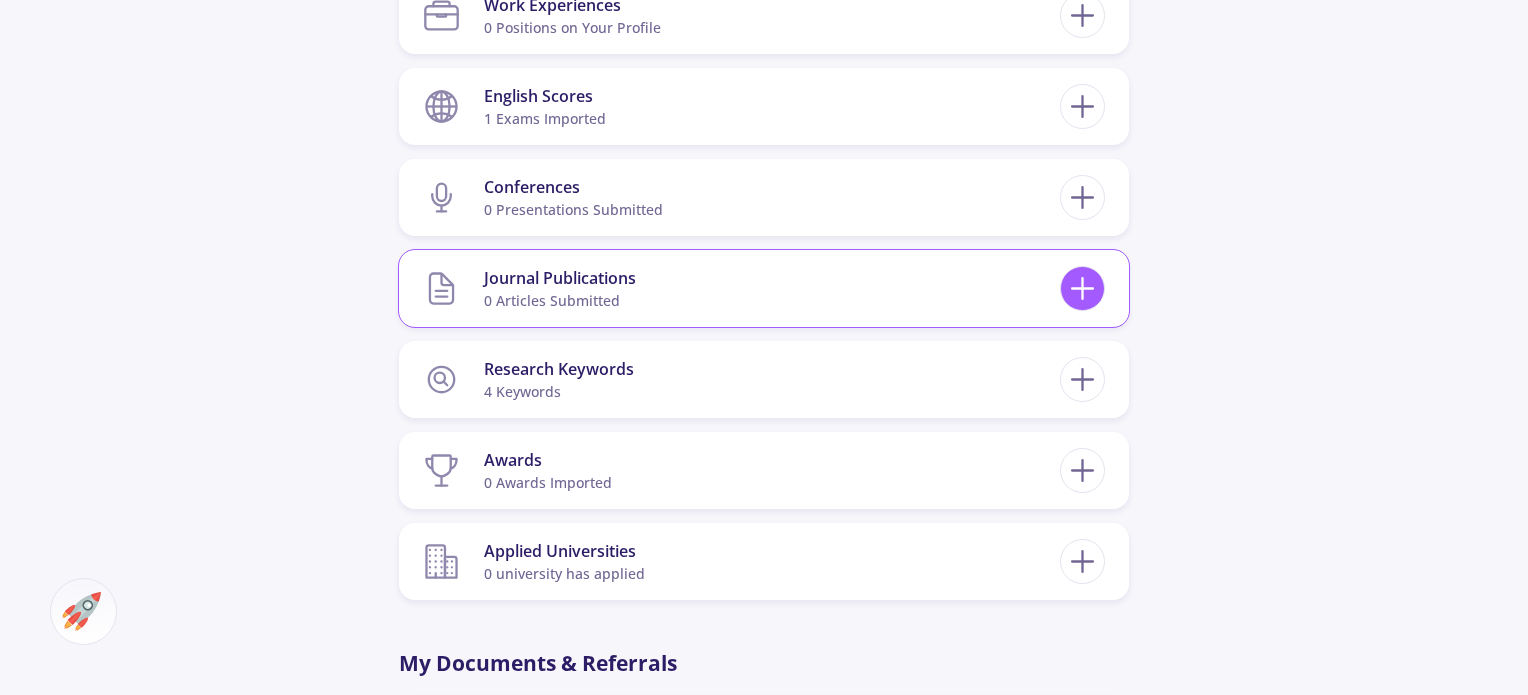 click 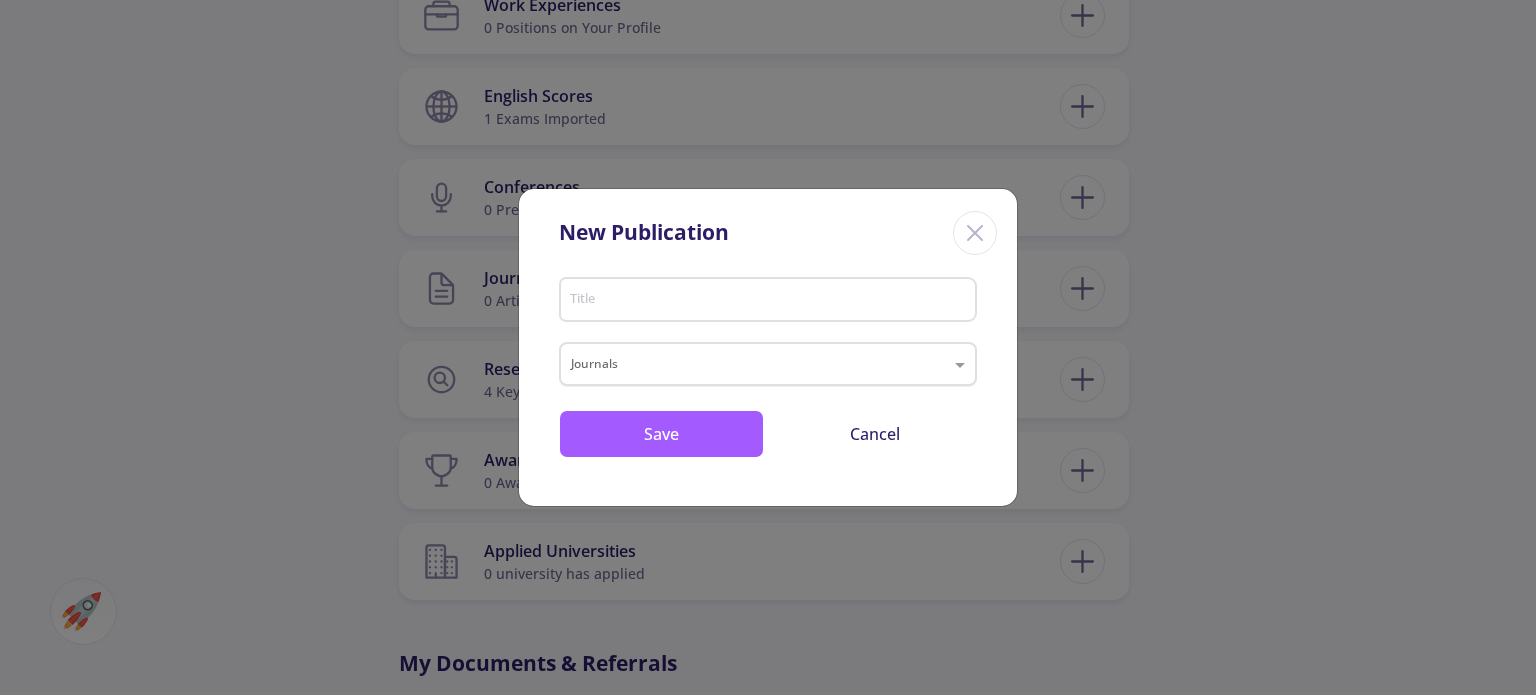 click 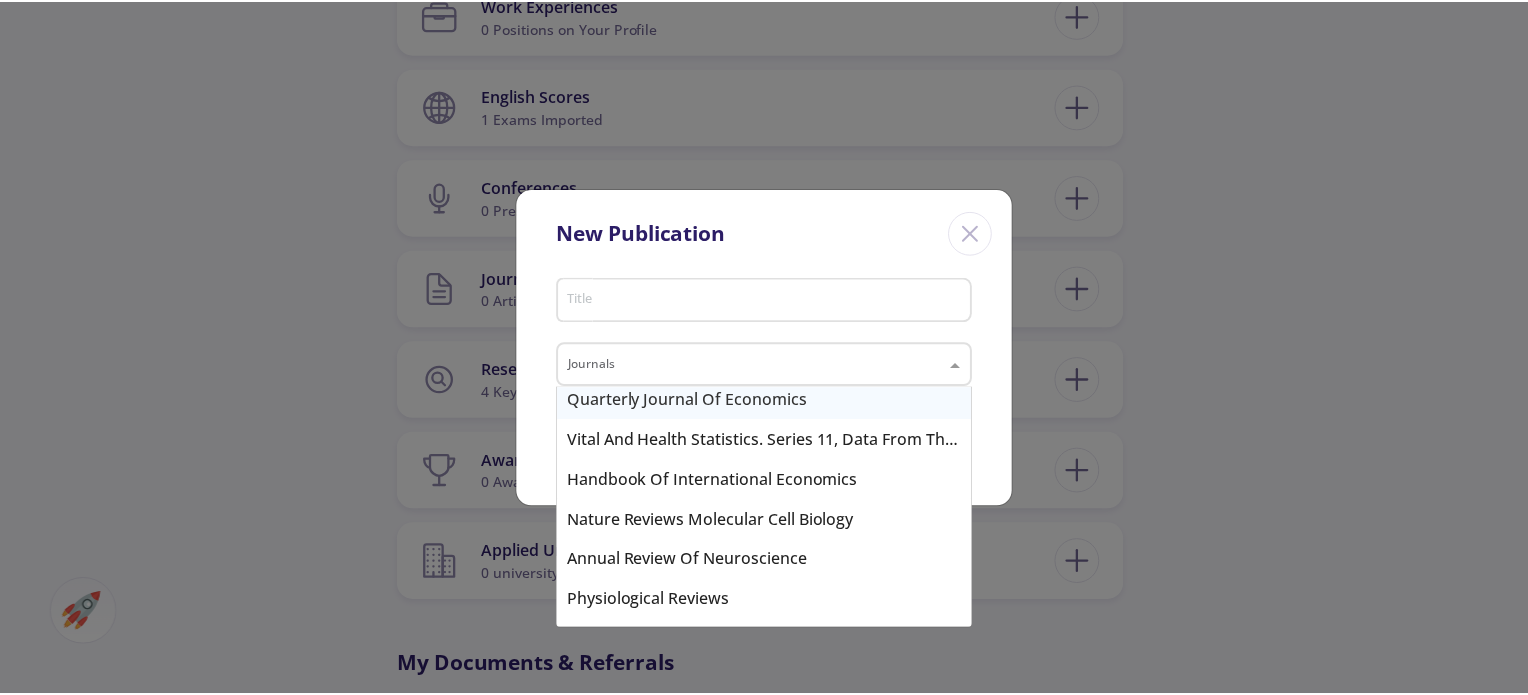 scroll, scrollTop: 500, scrollLeft: 0, axis: vertical 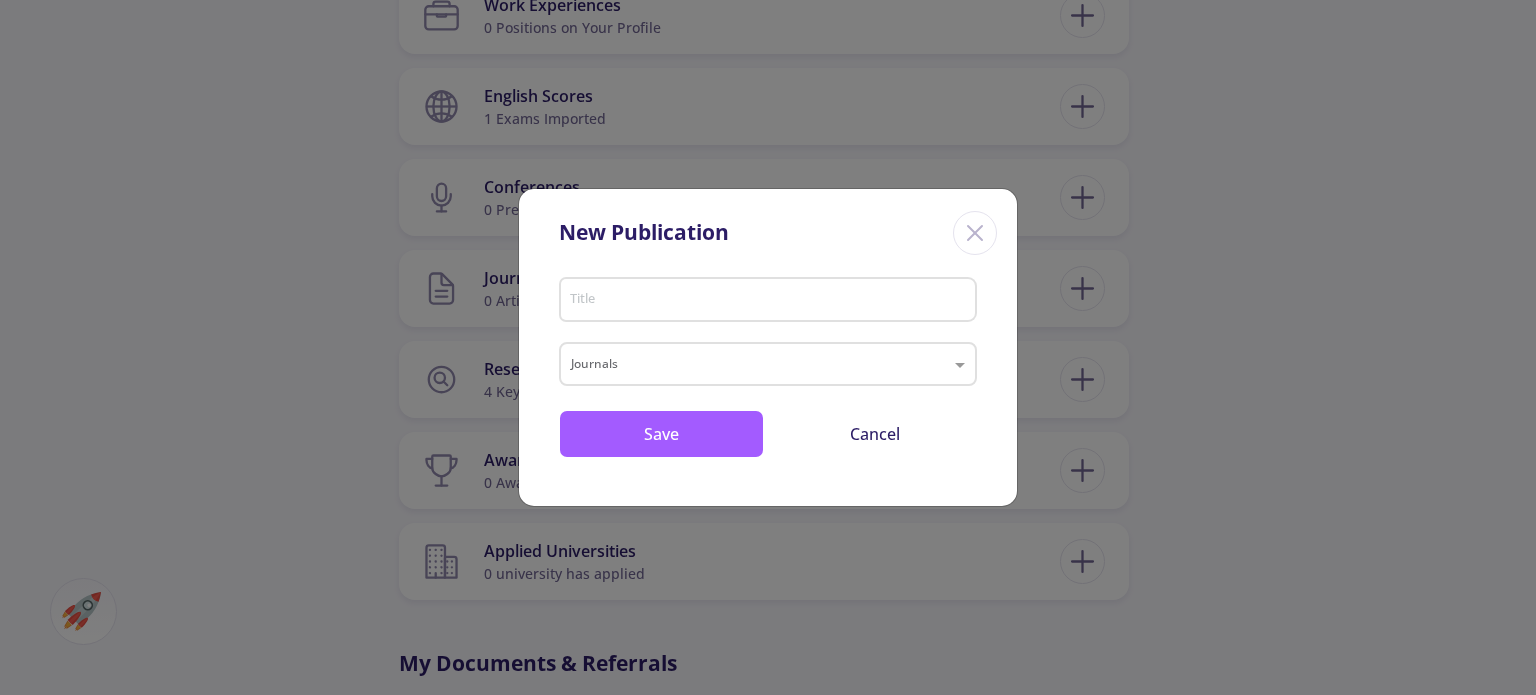 click on "Title  Journals Save  Cancel" at bounding box center [768, 388] 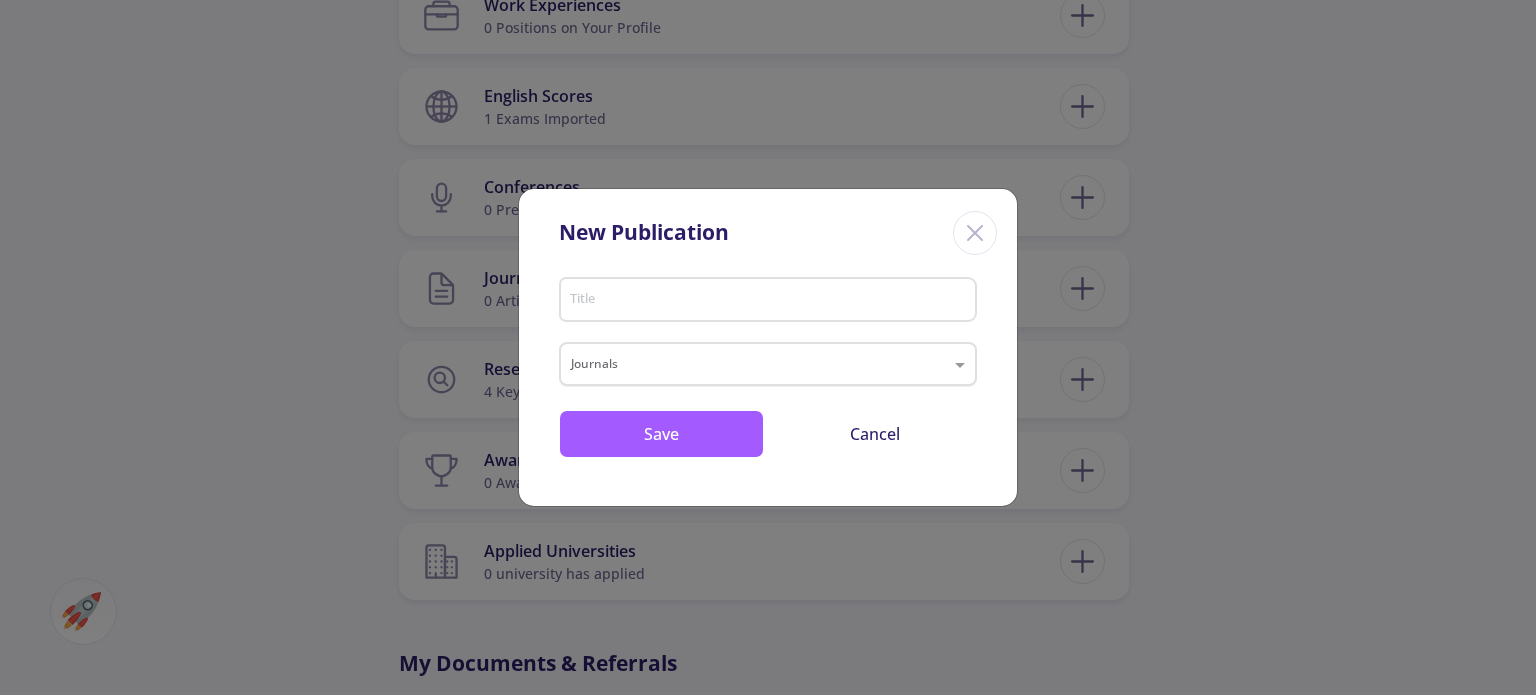 click on "Journals" 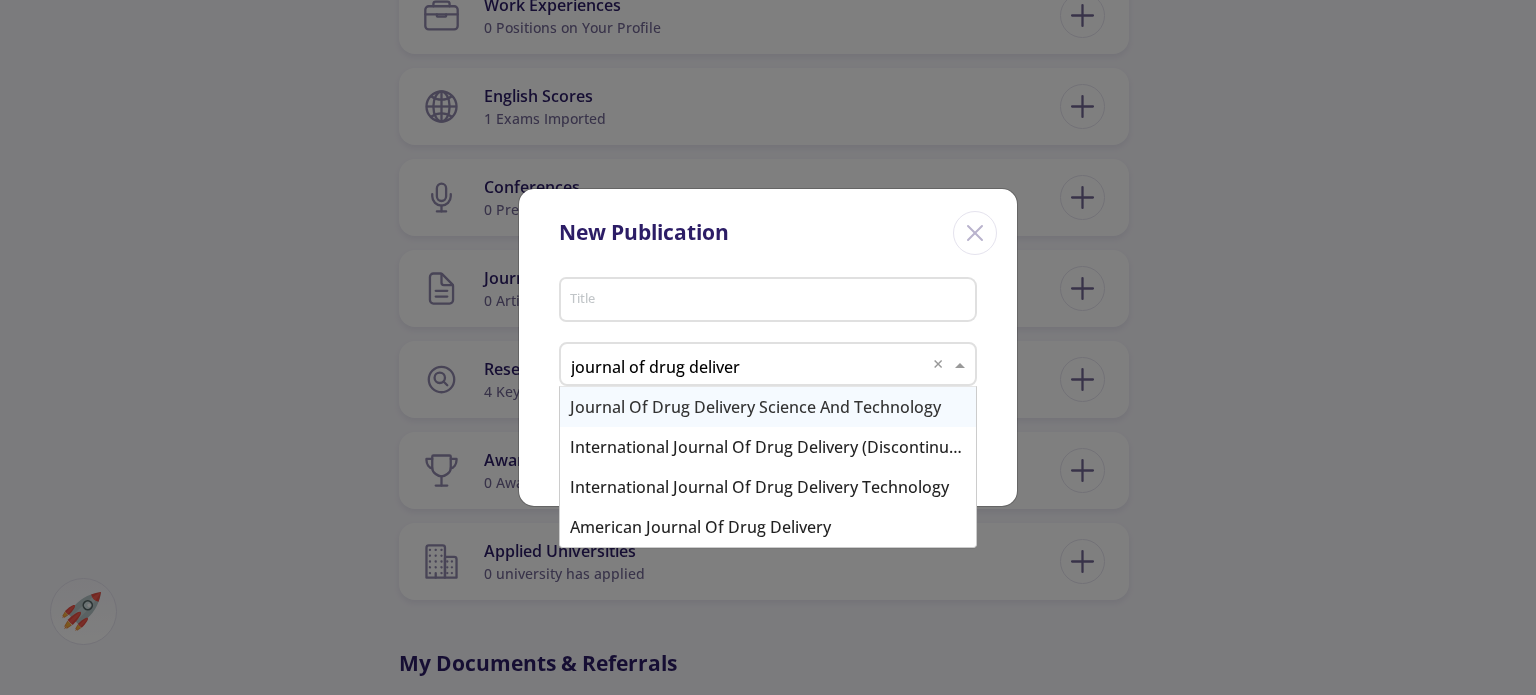 type on "journal of drug delivery" 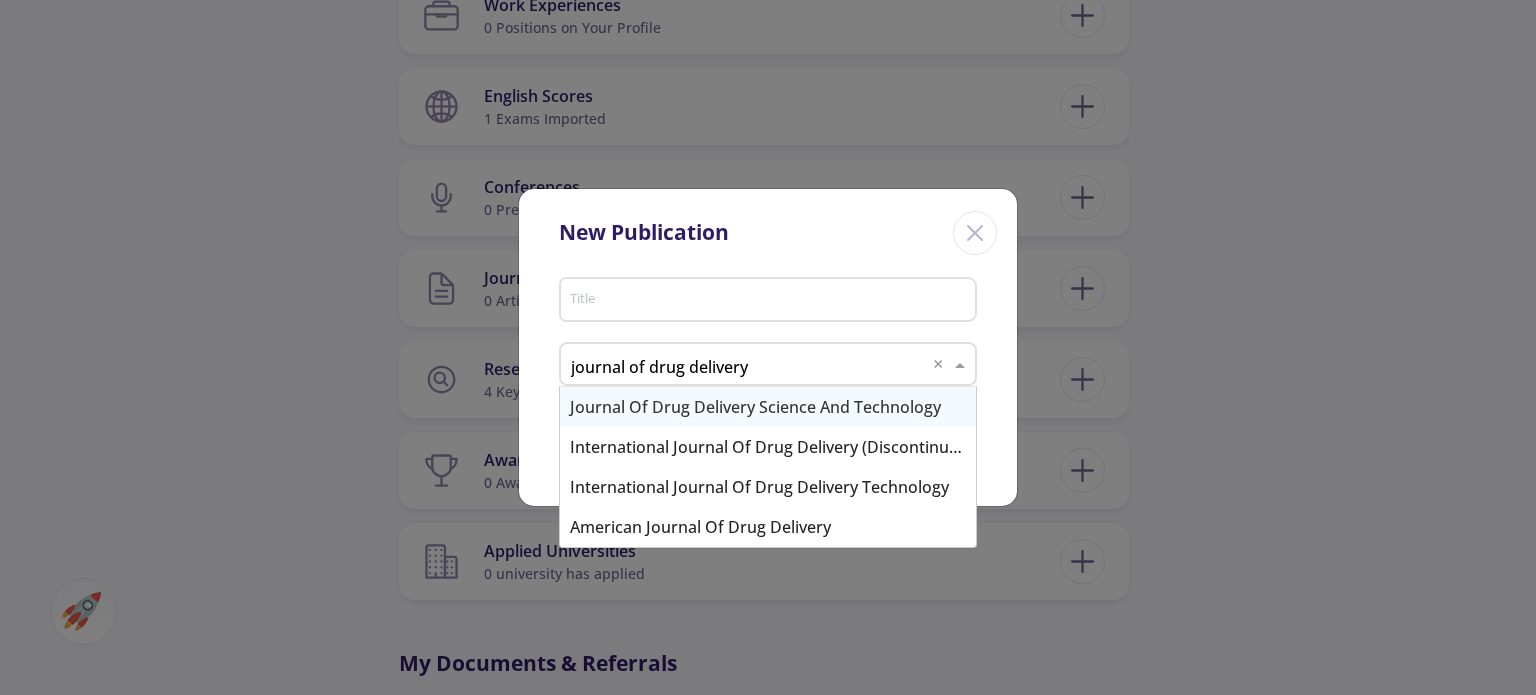 click on "Journal of Drug Delivery Science and Technology" at bounding box center [768, 407] 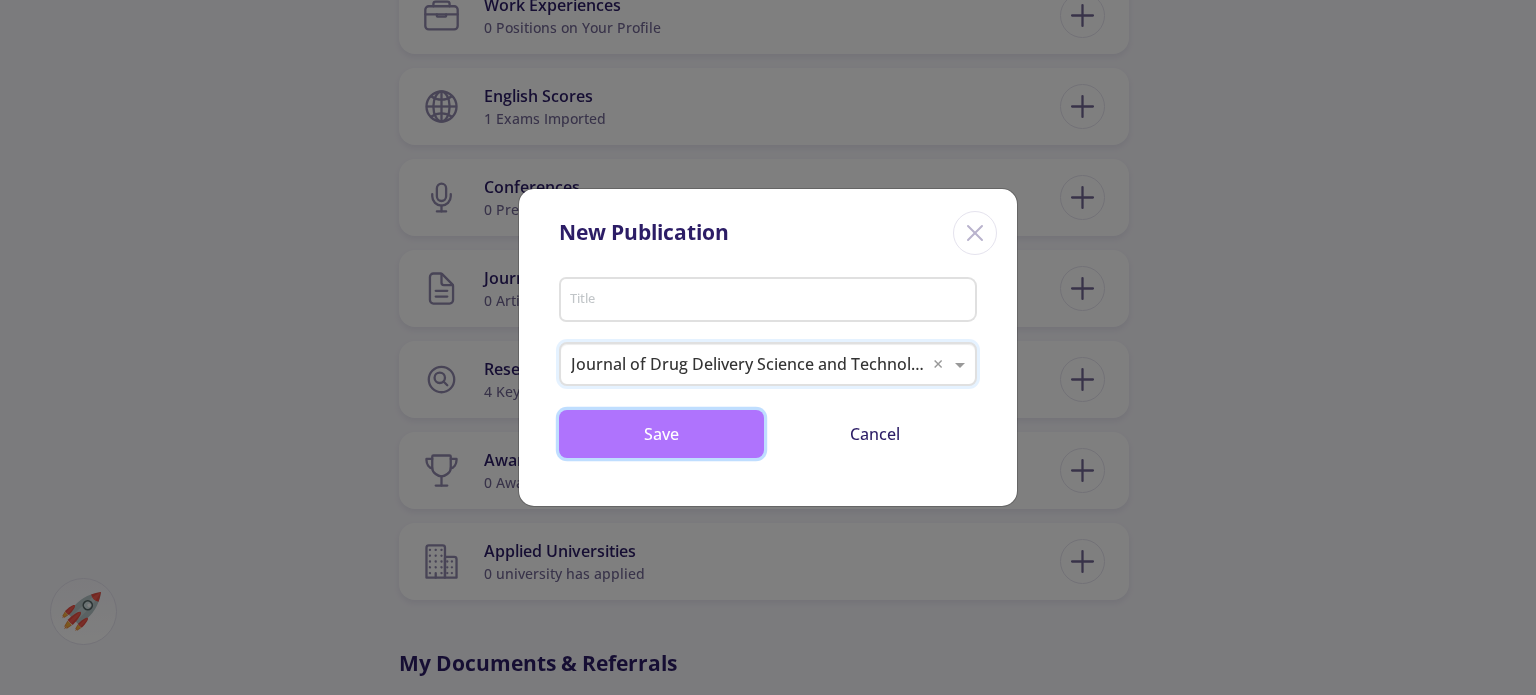 click on "Save" at bounding box center (661, 434) 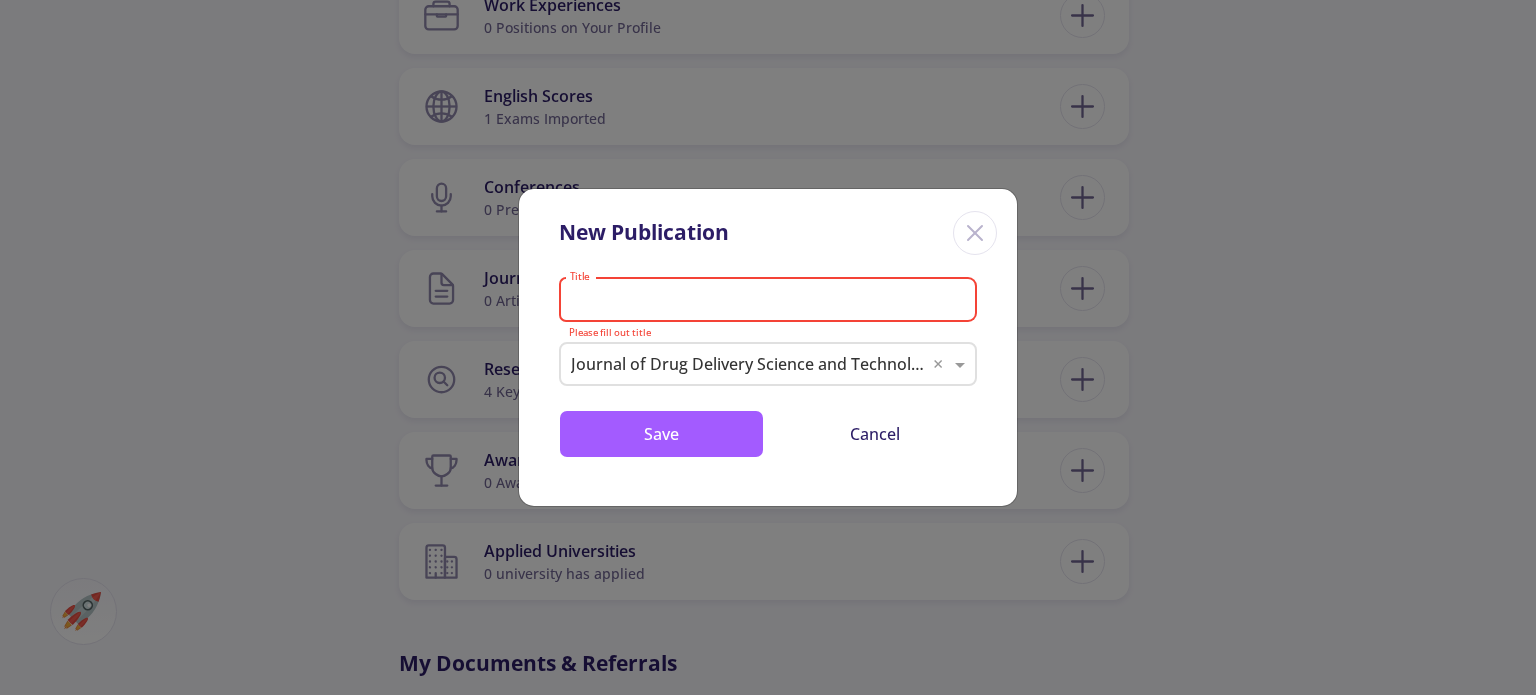 click on "Title" at bounding box center (771, 301) 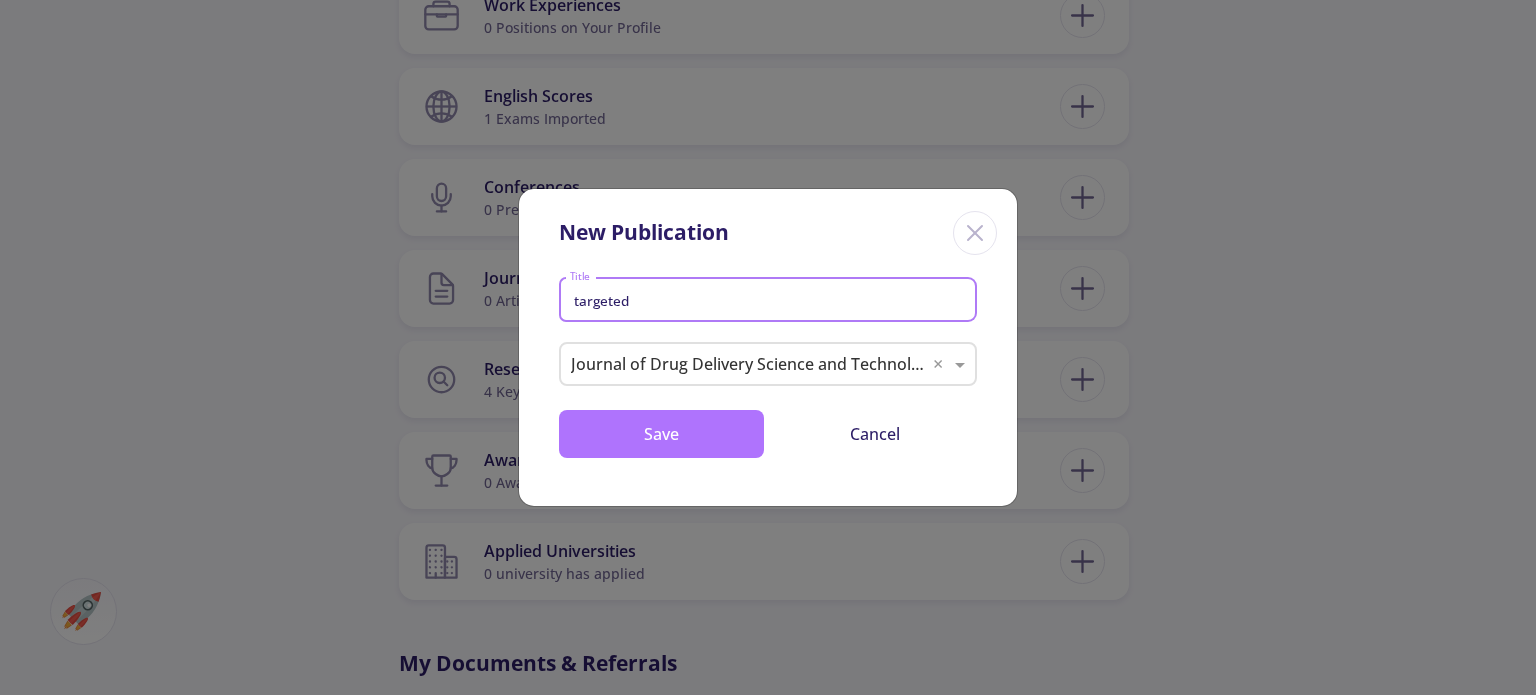 type on "targeted" 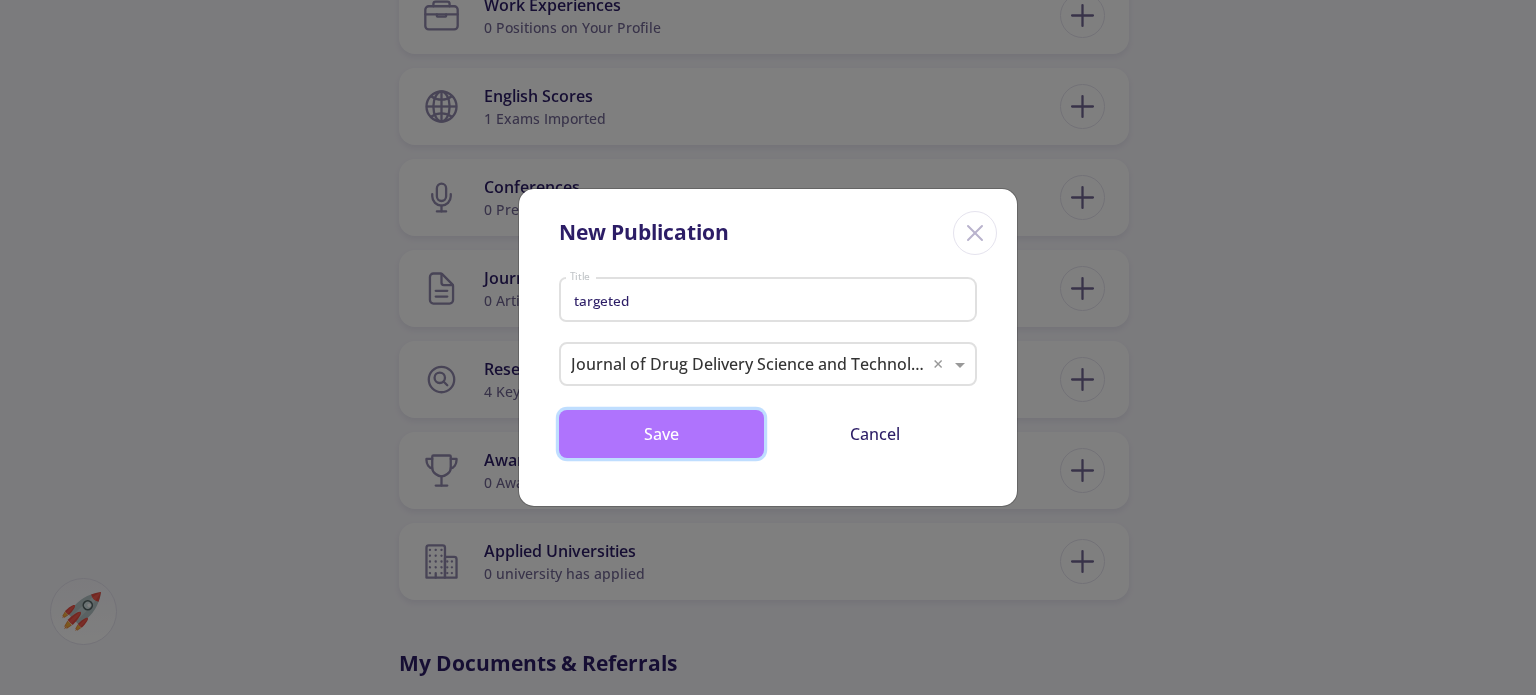 click on "Save" at bounding box center [661, 434] 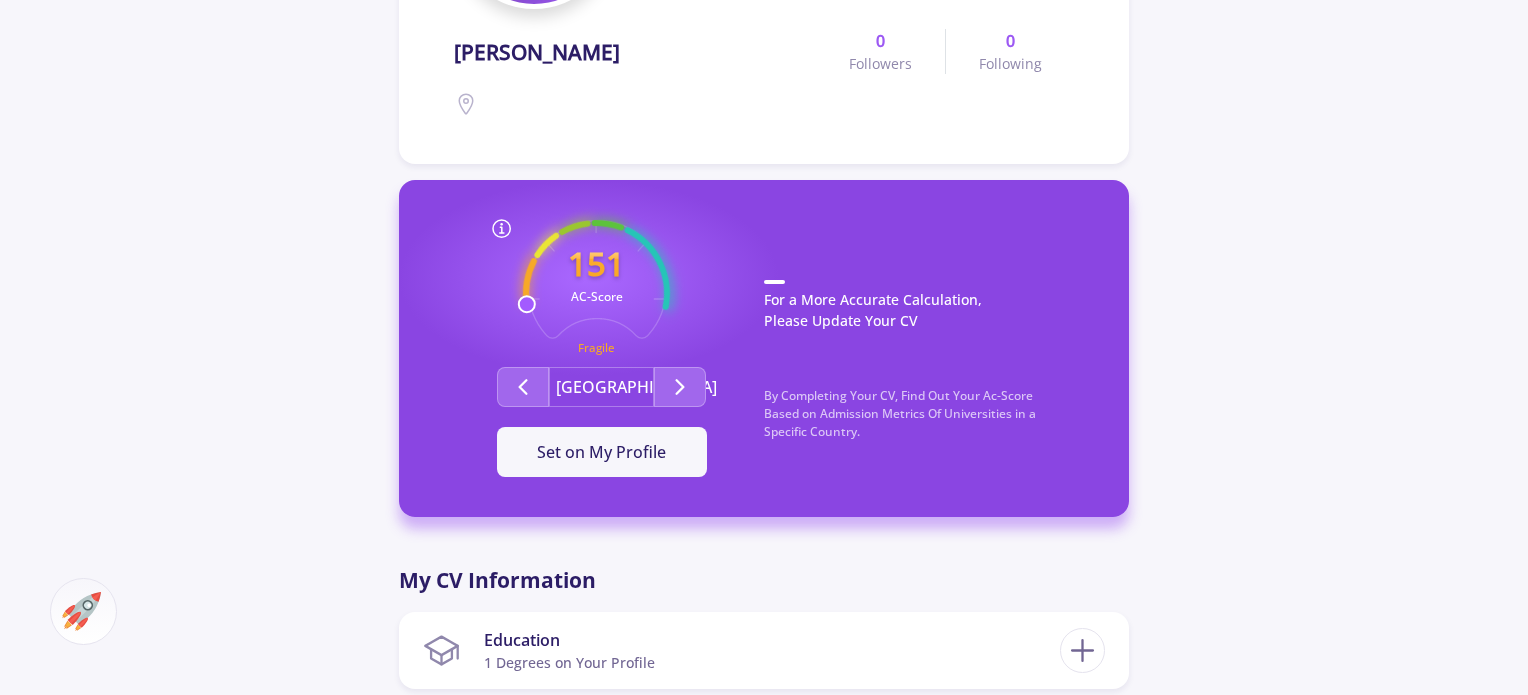scroll, scrollTop: 400, scrollLeft: 0, axis: vertical 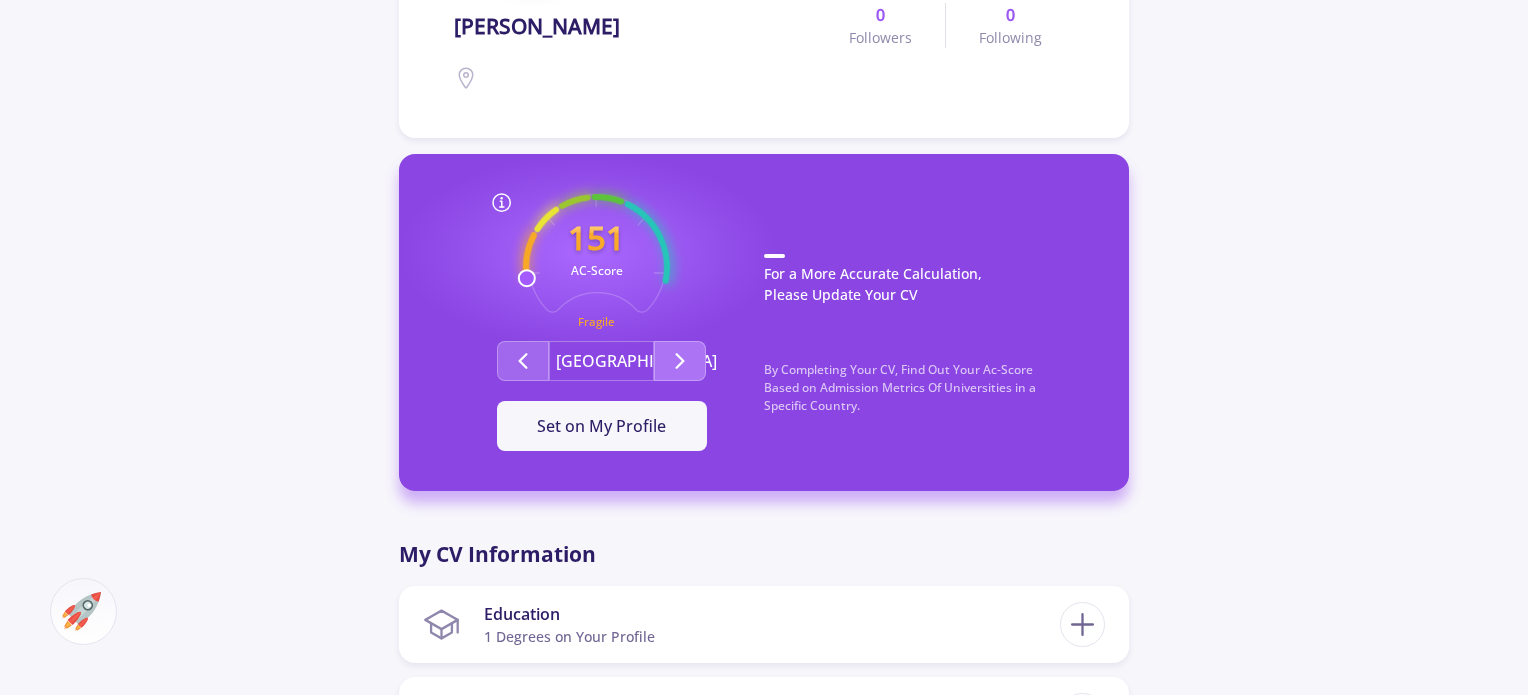 click 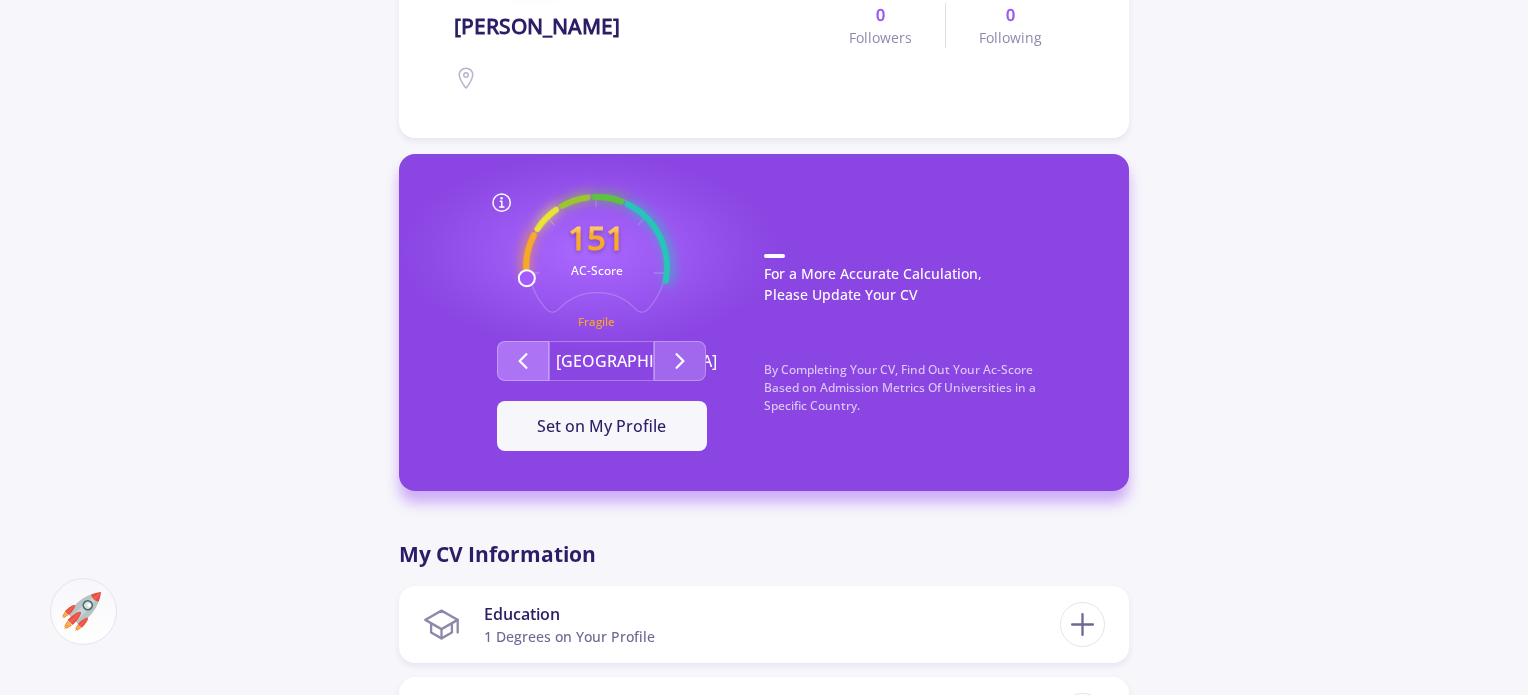 click 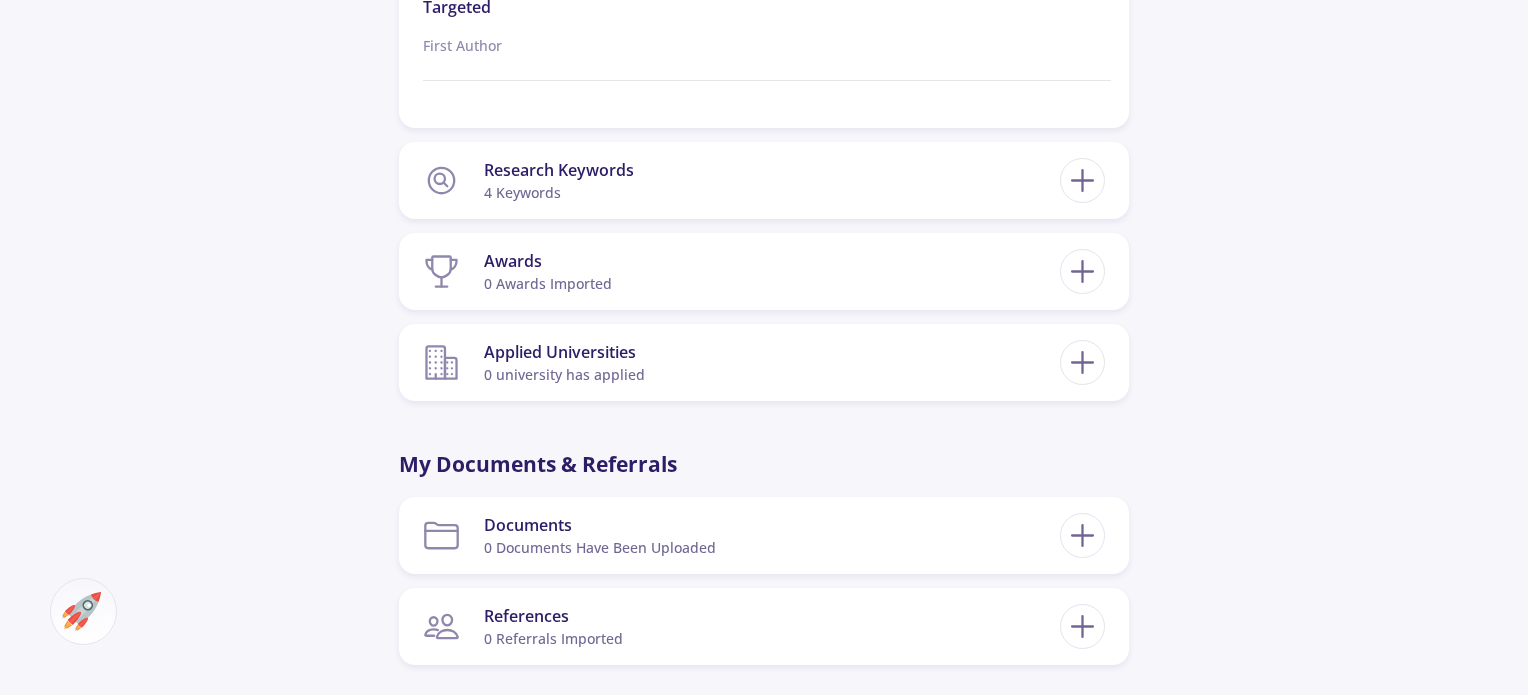 scroll, scrollTop: 1500, scrollLeft: 0, axis: vertical 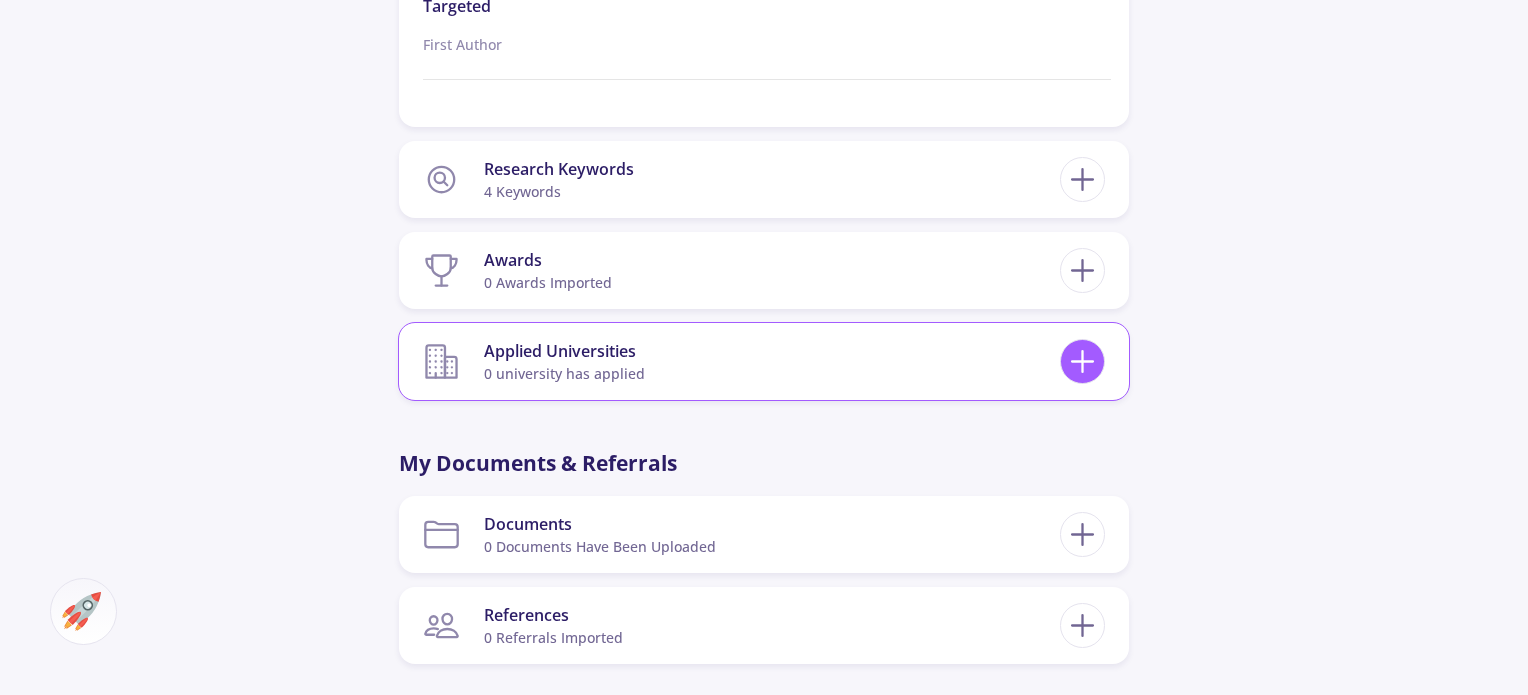 click 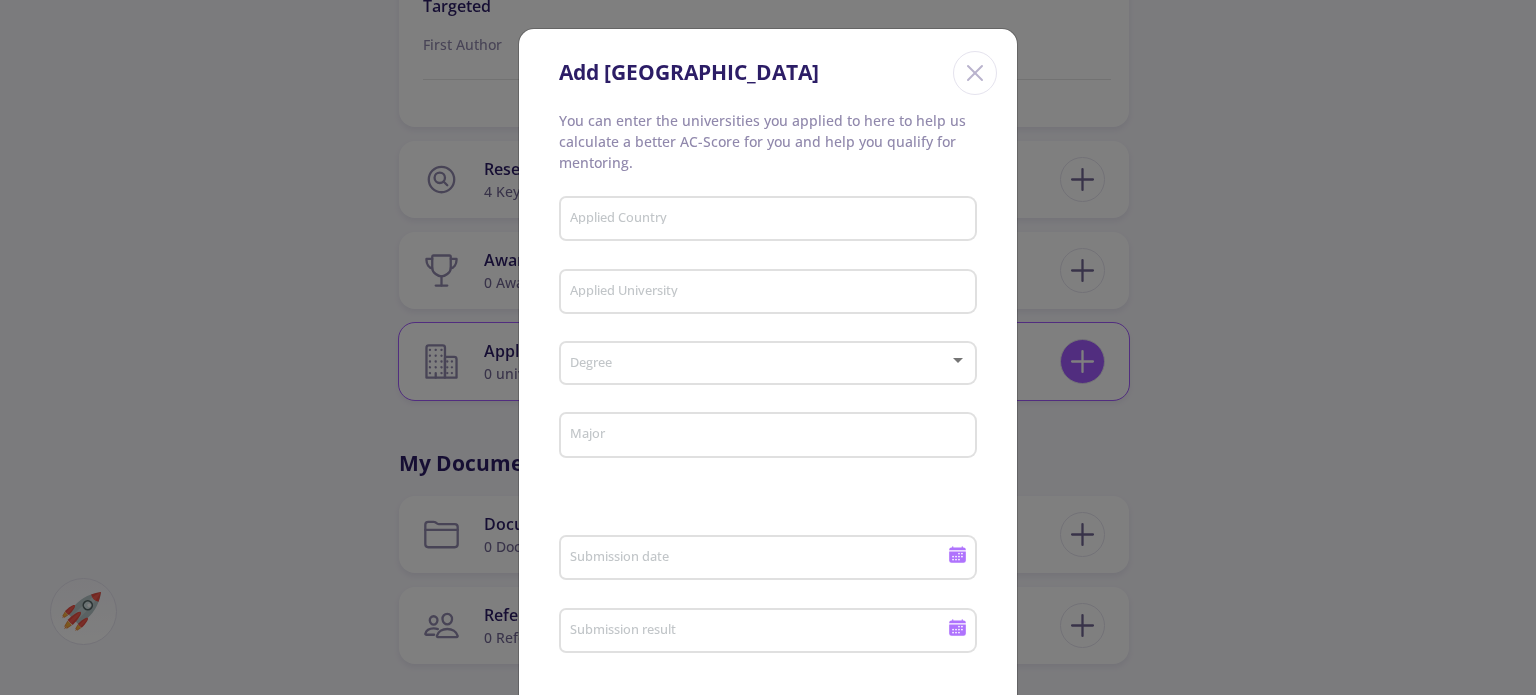 click on "Add [GEOGRAPHIC_DATA] You can enter the universities you applied to here to help us calculate a better AC-Score for you and help you qualify for mentoring. Applied Country Applied University Degree Major Submission date Submission result Your AC-Score Minimum guaranteed fund (0 if it is non-funded) What is the current status of your application ? Under Review Accepted Rejected Proof of application e.g : Application confirmation email screenshot Drop your files here or  Browse  (Optional) Text and image files only  Proof of admission or rejection If it's available Drop your files here or  Browse  (Optional) Text and image files only  Save  Cancel" at bounding box center (768, 347) 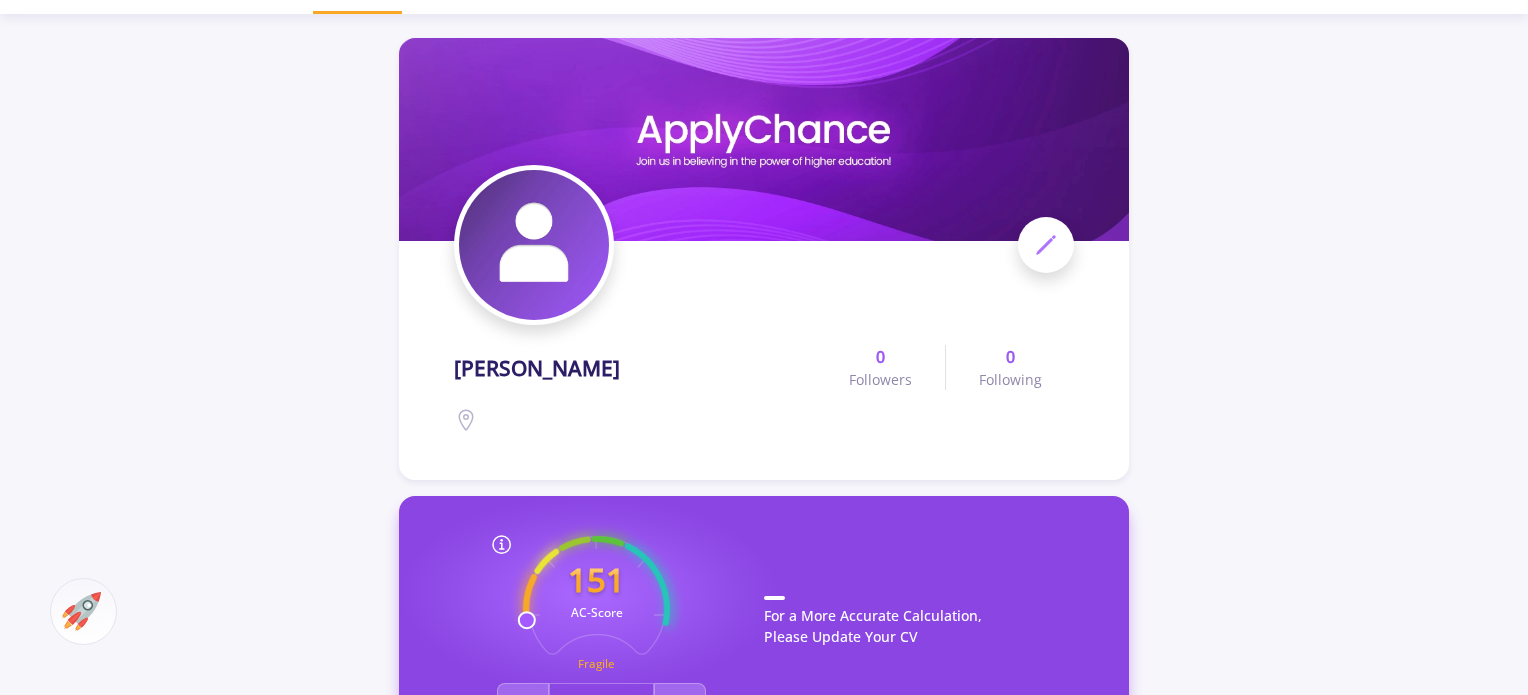 scroll, scrollTop: 0, scrollLeft: 0, axis: both 